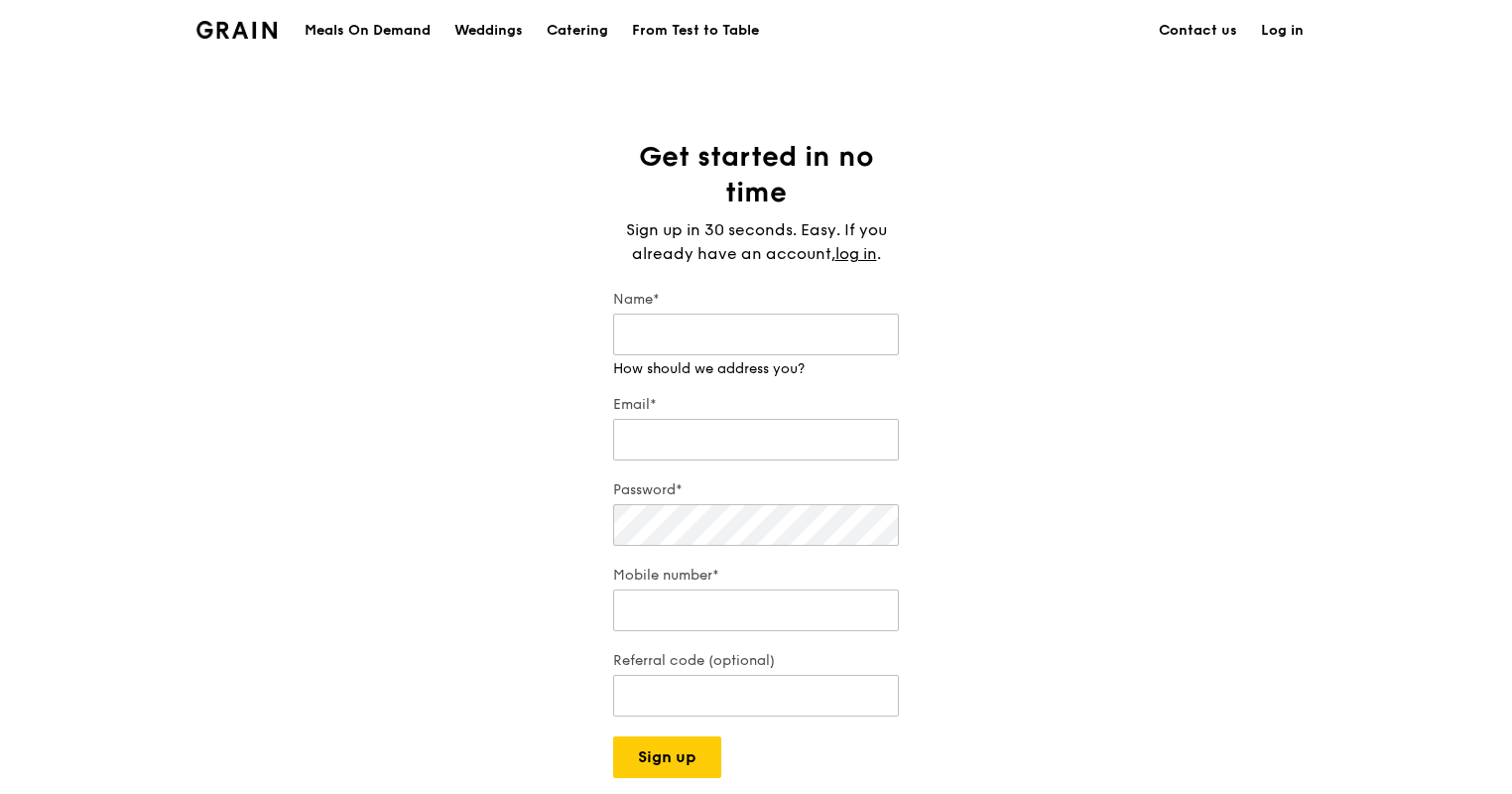 scroll, scrollTop: 0, scrollLeft: 0, axis: both 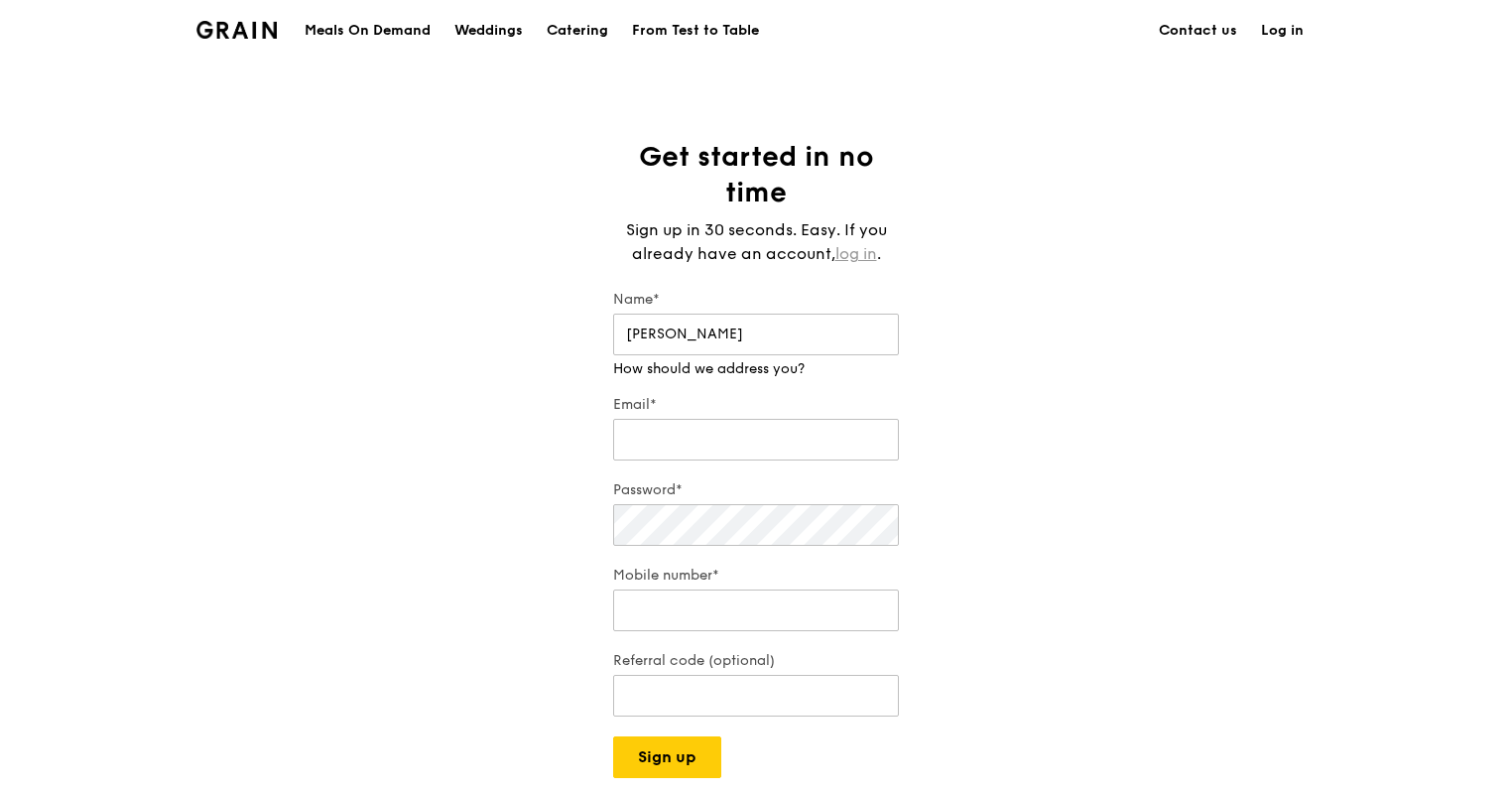 type on "[PERSON_NAME]" 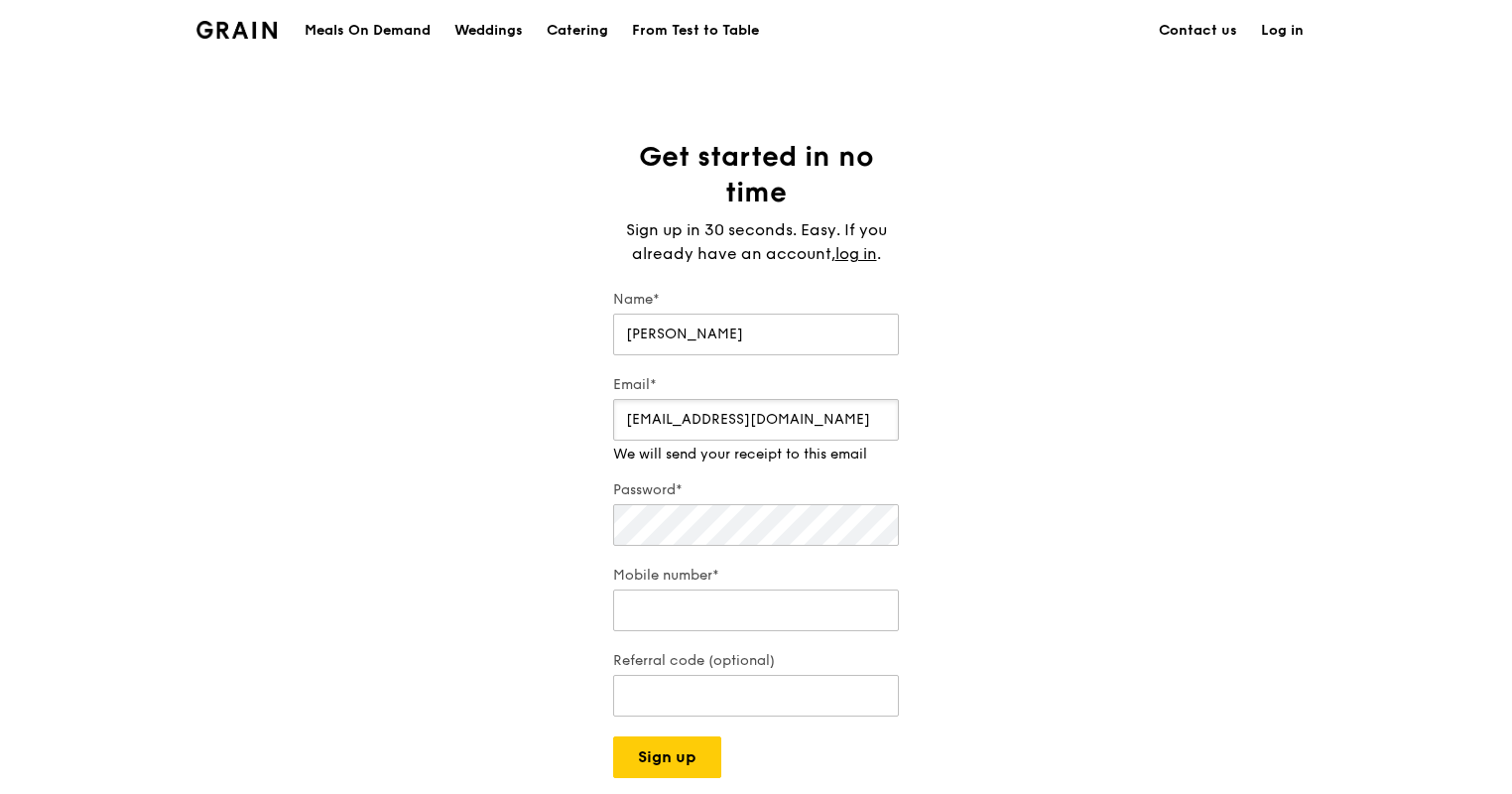 type on "[EMAIL_ADDRESS][DOMAIN_NAME]" 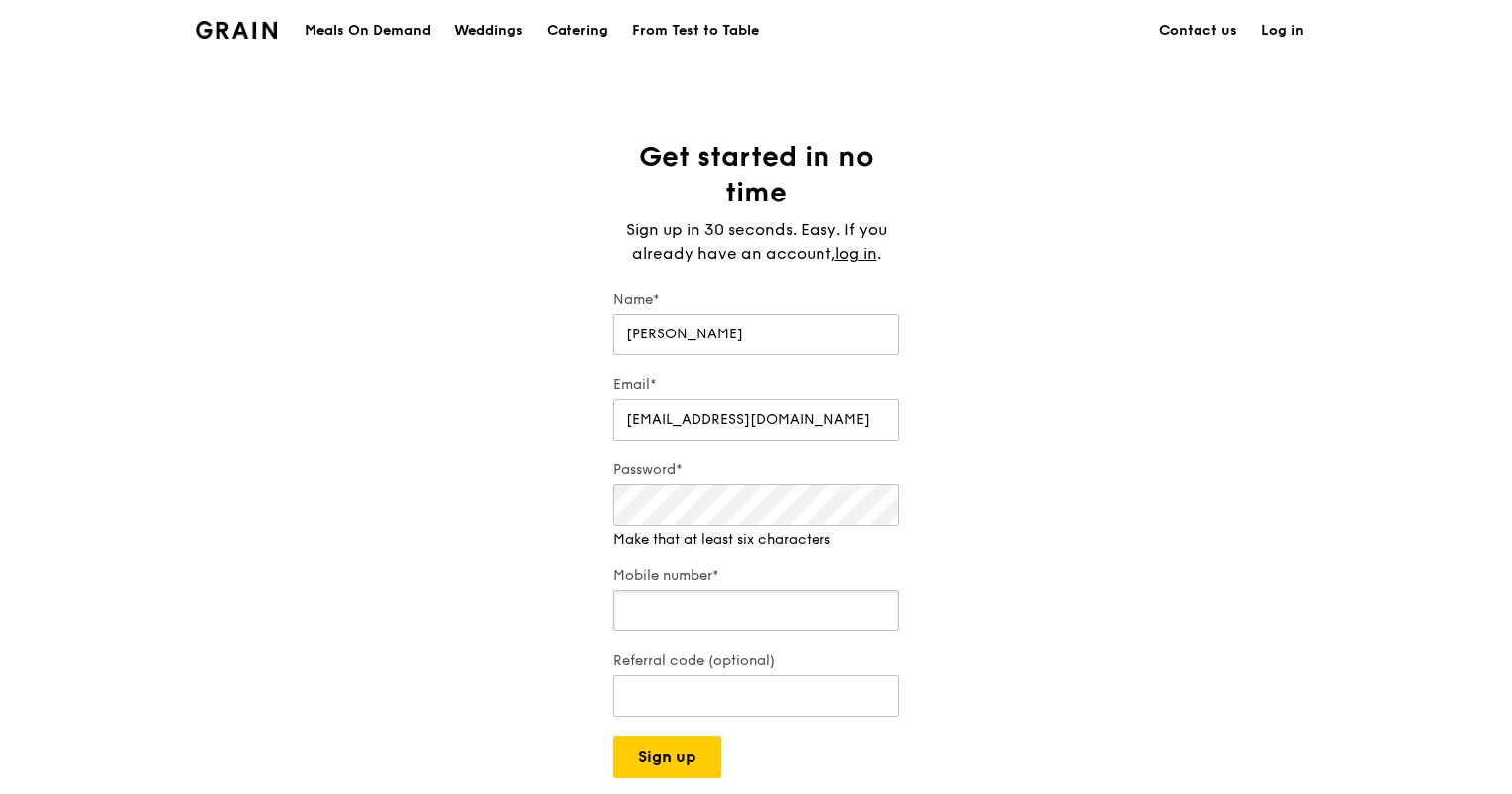 click on "Mobile number*" at bounding box center [756, 610] 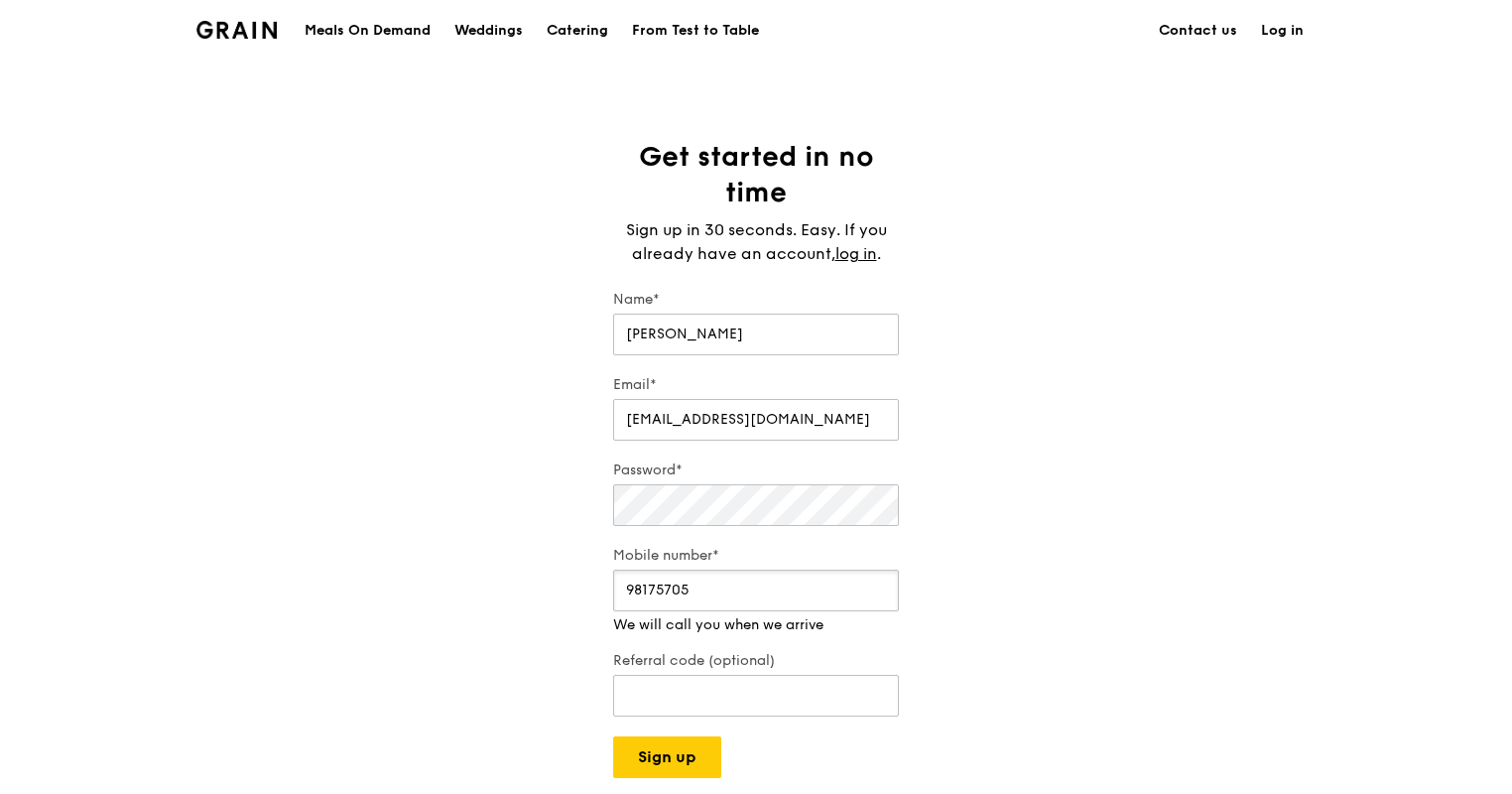 type on "98175705" 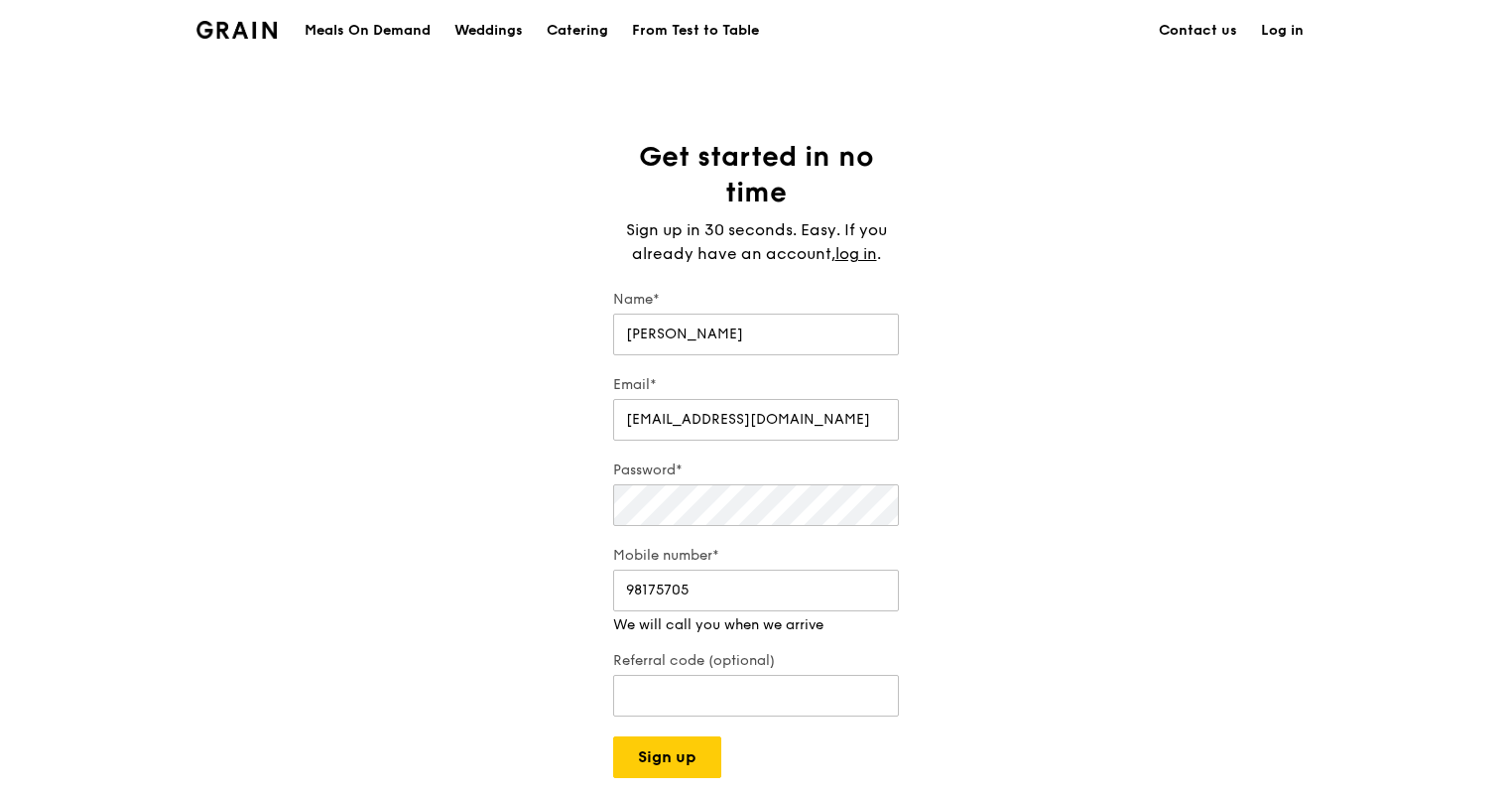 click on "Get started in no time Sign up in 30 seconds. Easy. If you already have an account,
log in
.
Name*
[PERSON_NAME]
Email*
[EMAIL_ADDRESS][DOMAIN_NAME]
Password*
Mobile number*
[PHONE_NUMBER]
We will call you when we arrive
Referral code (optional)
Sign up" at bounding box center (756, 459) 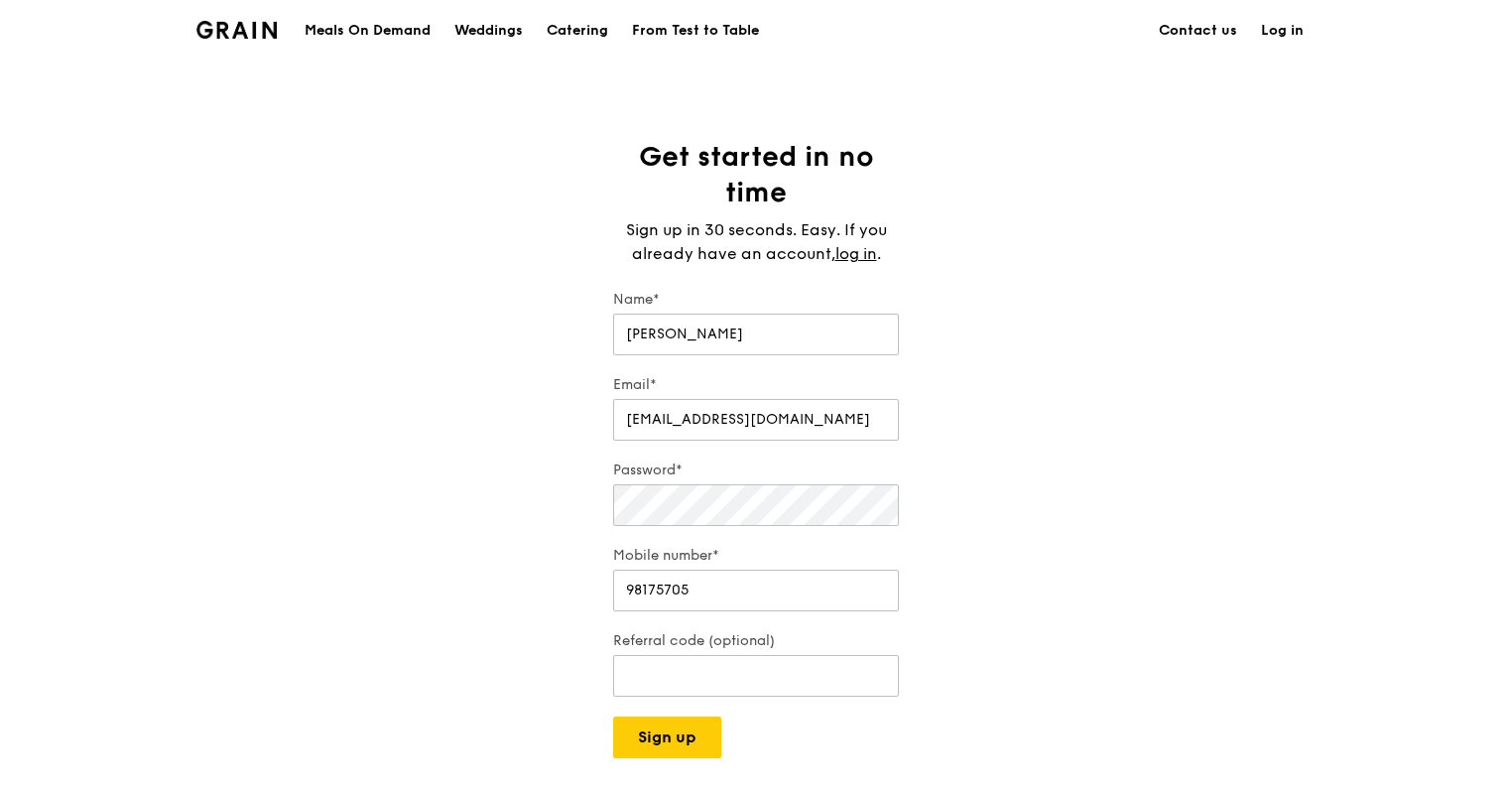 scroll, scrollTop: 198, scrollLeft: 0, axis: vertical 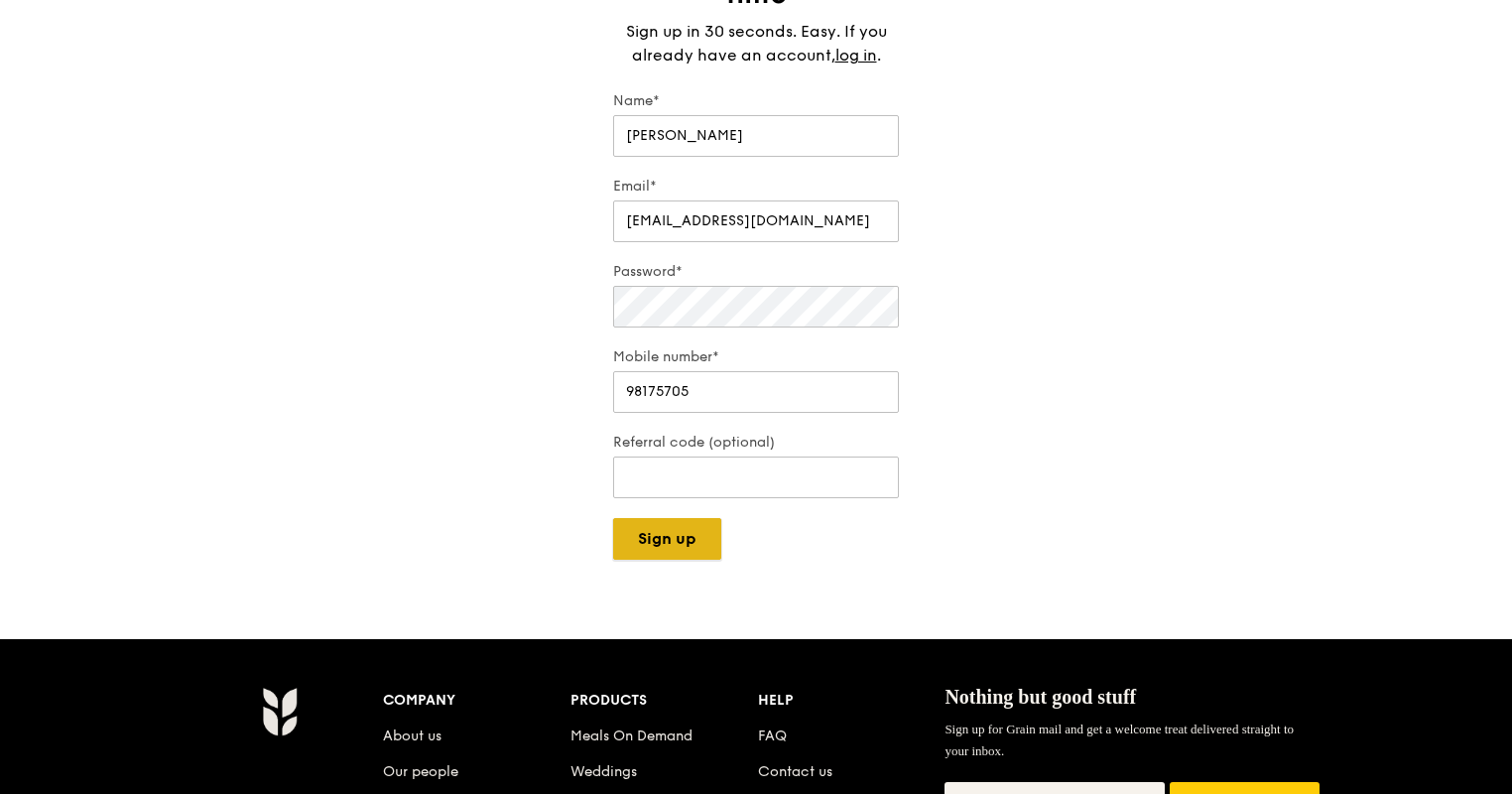 click on "Sign up" at bounding box center (667, 539) 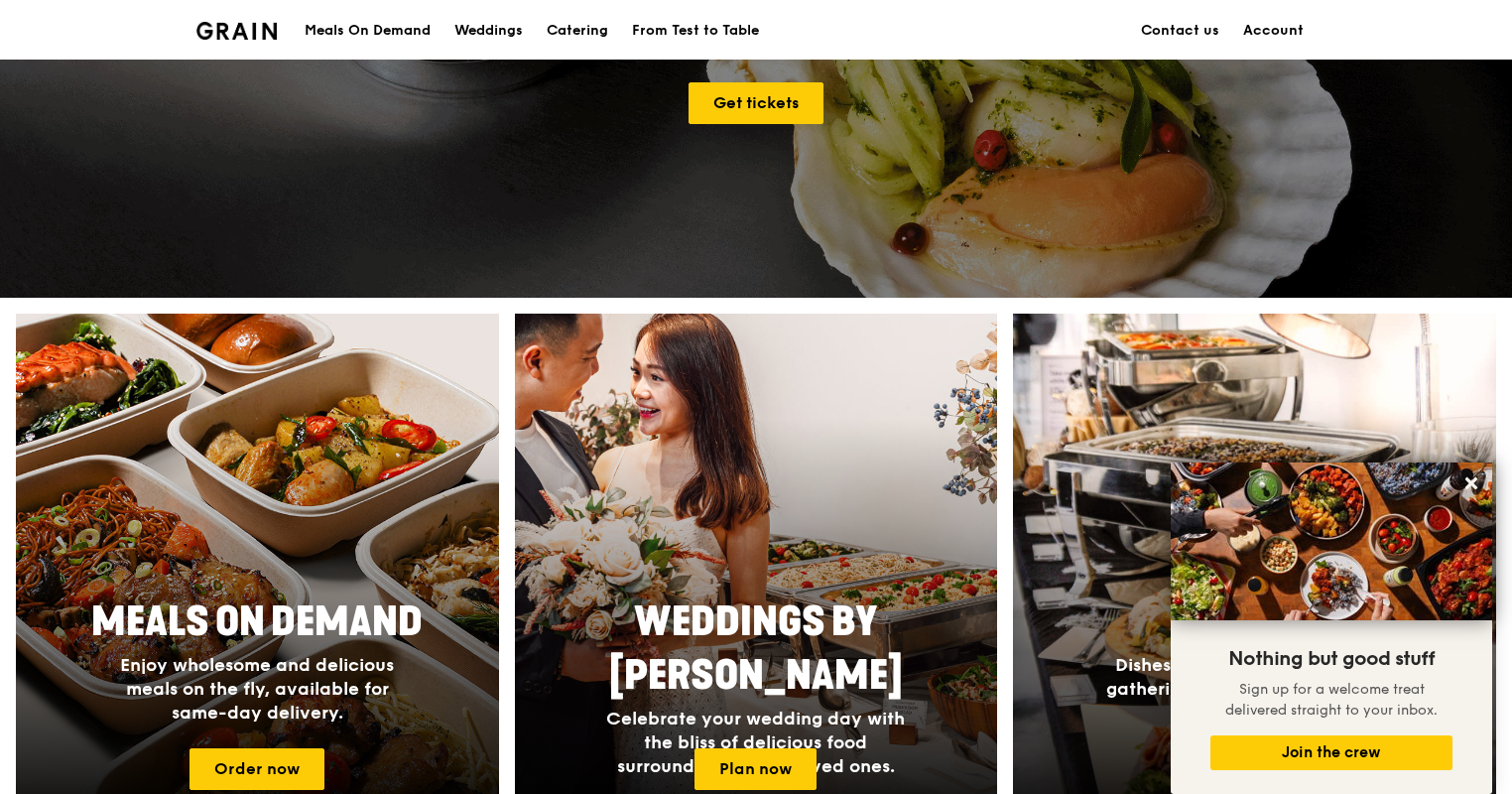 scroll, scrollTop: 893, scrollLeft: 0, axis: vertical 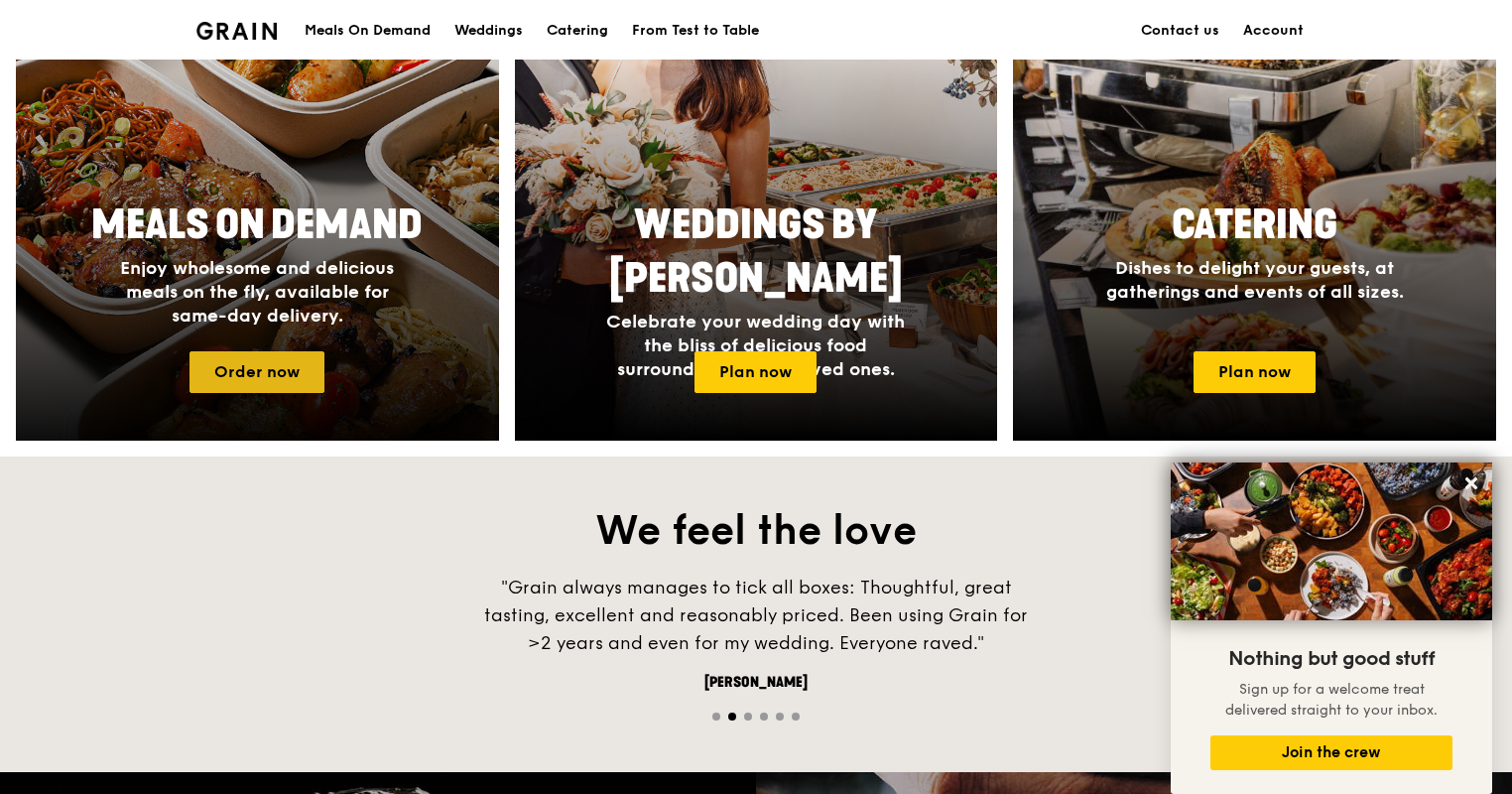 click on "Order now" at bounding box center (257, 372) 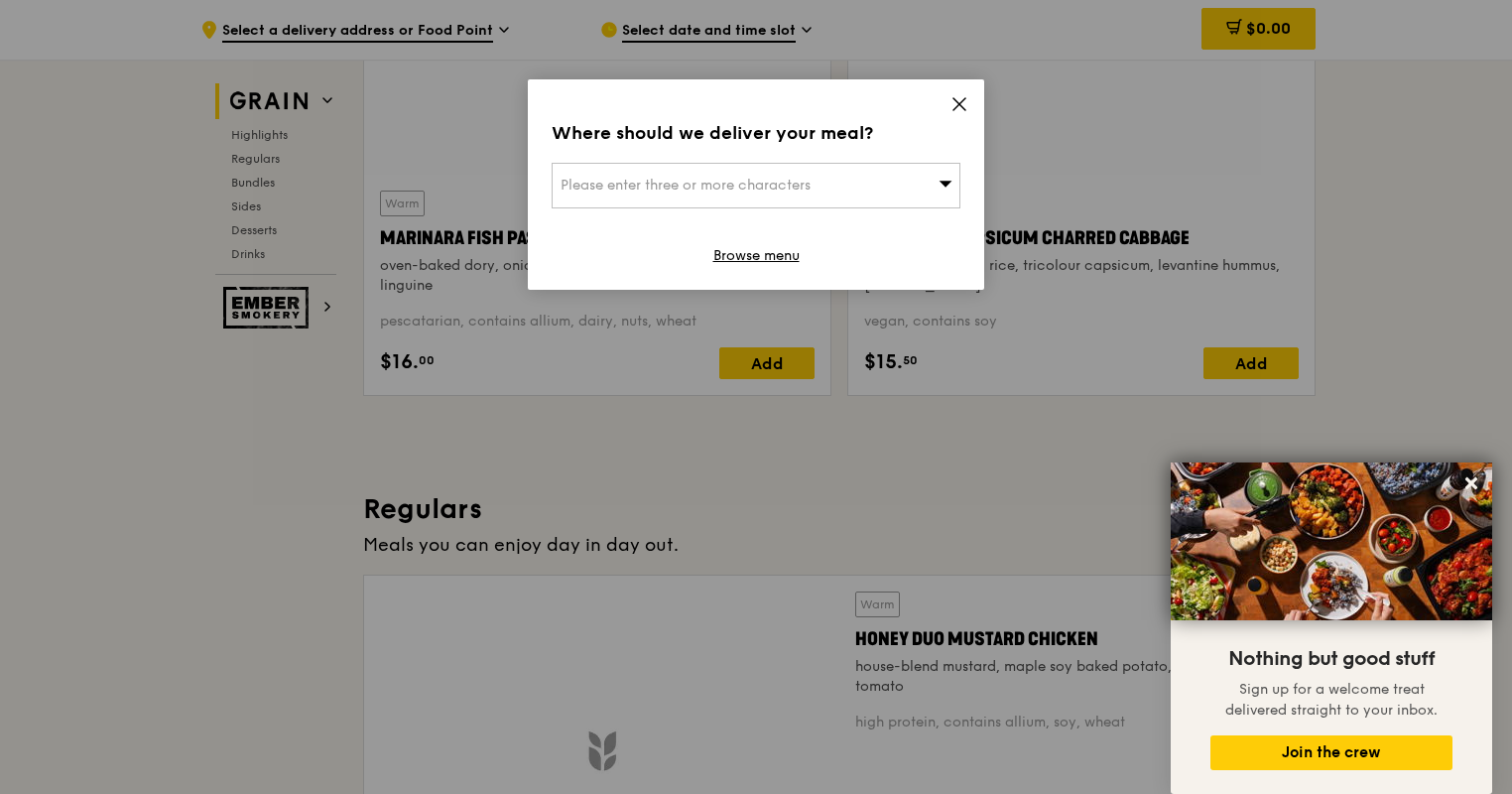 scroll, scrollTop: 191, scrollLeft: 0, axis: vertical 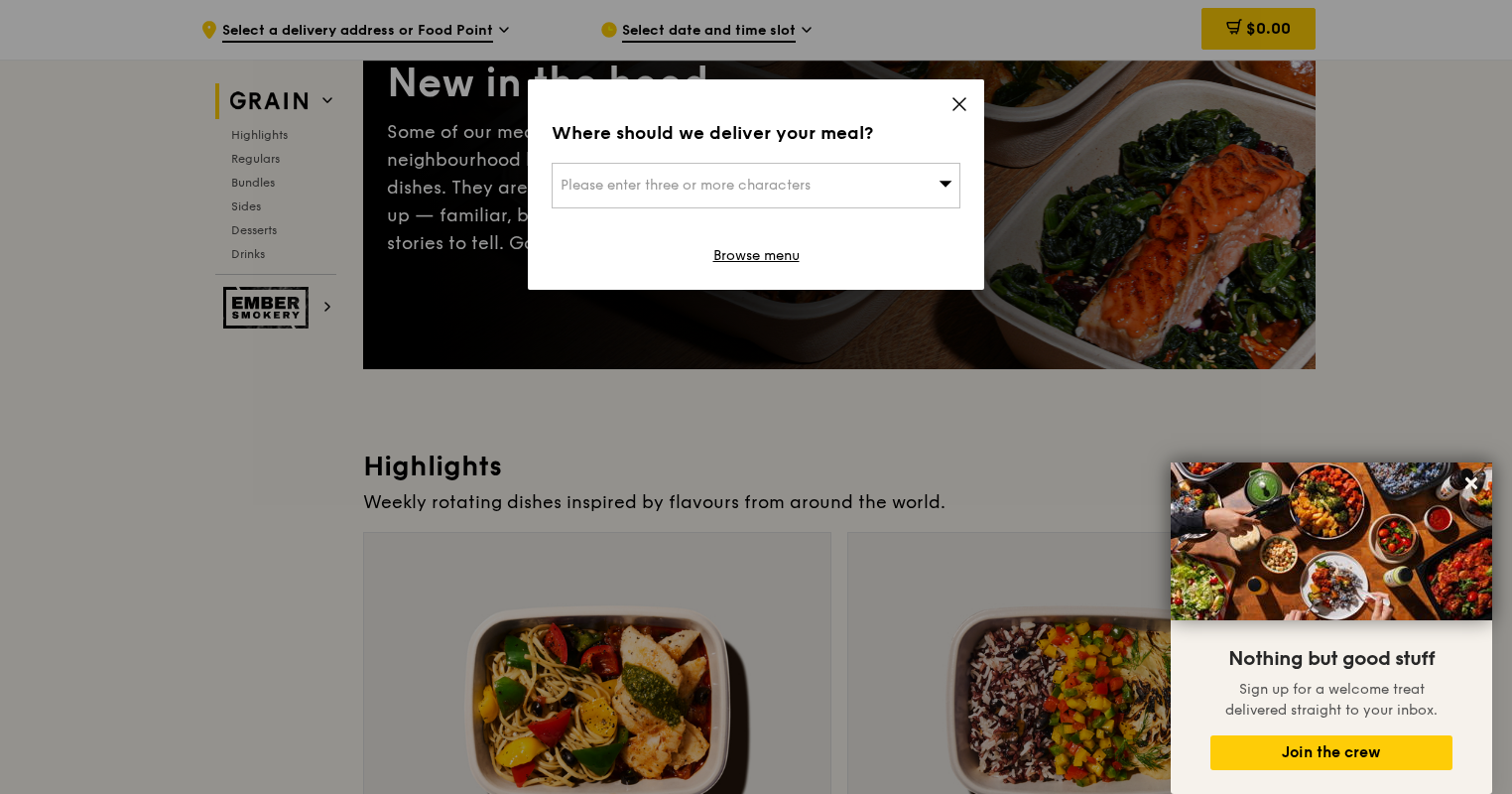click on "Please enter three or more characters" at bounding box center (756, 186) 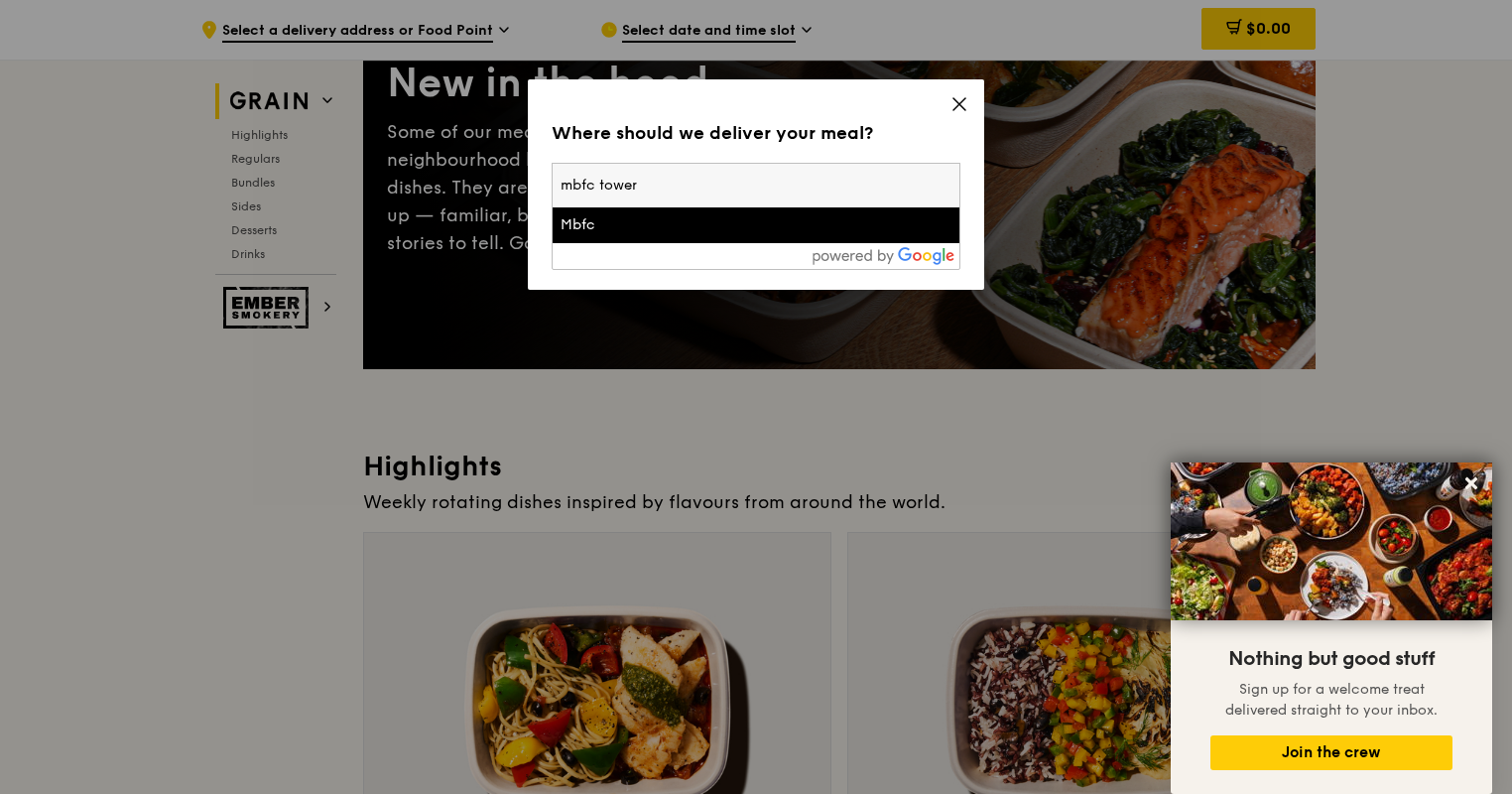 type on "mbfc tower 3" 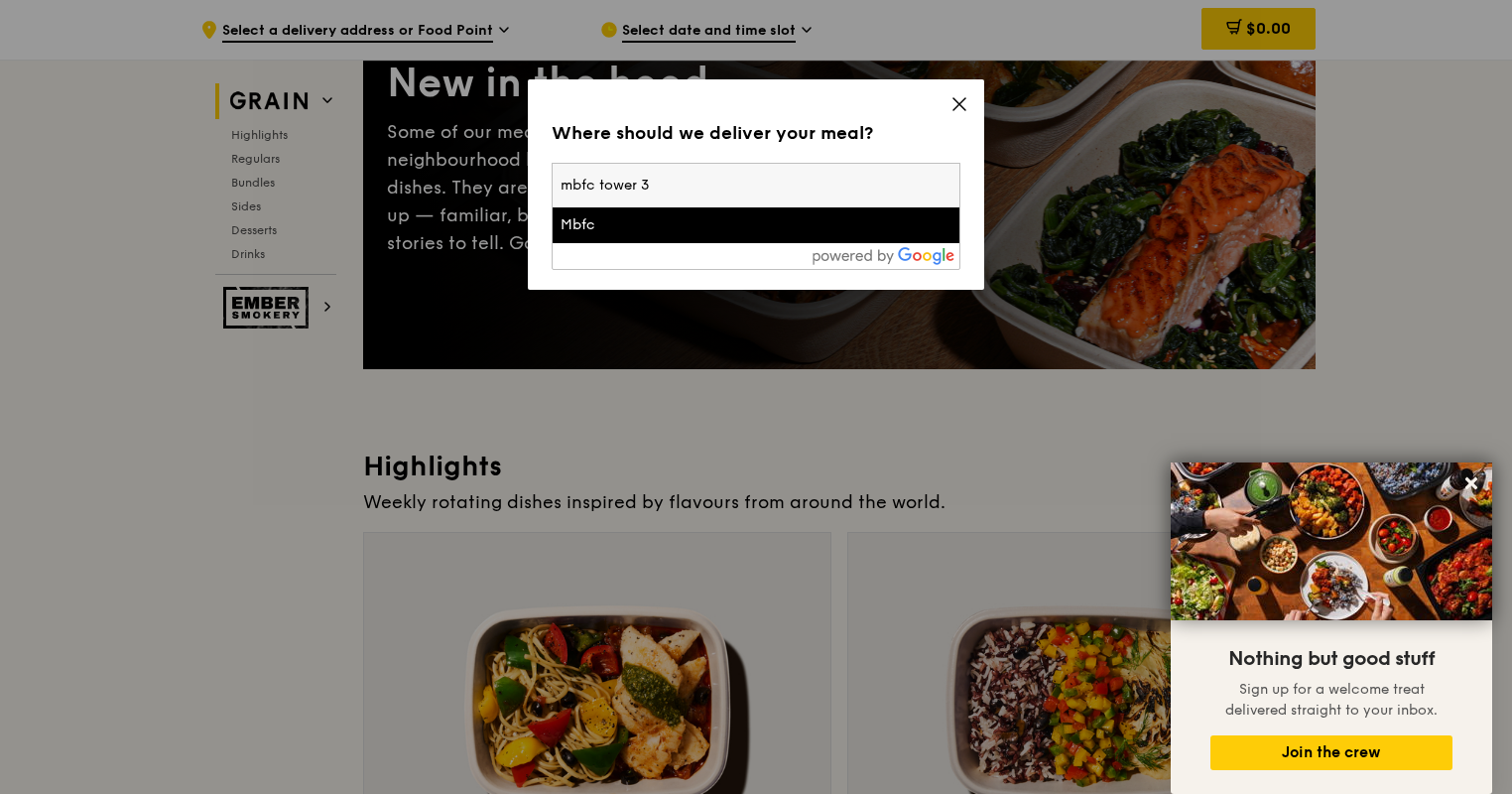 click on "Mbfc" at bounding box center (707, 225) 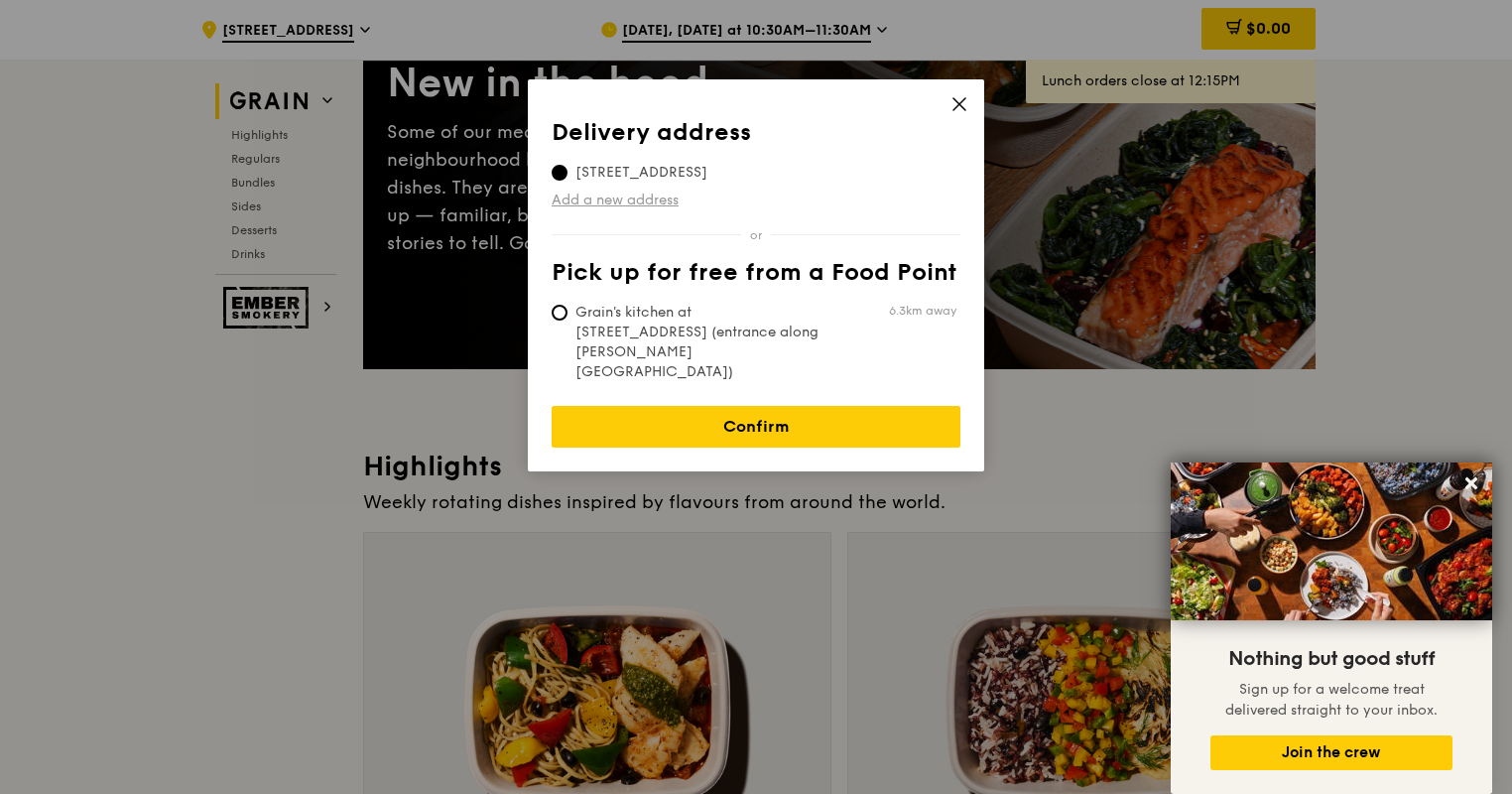 click on "Add a new address" at bounding box center (756, 200) 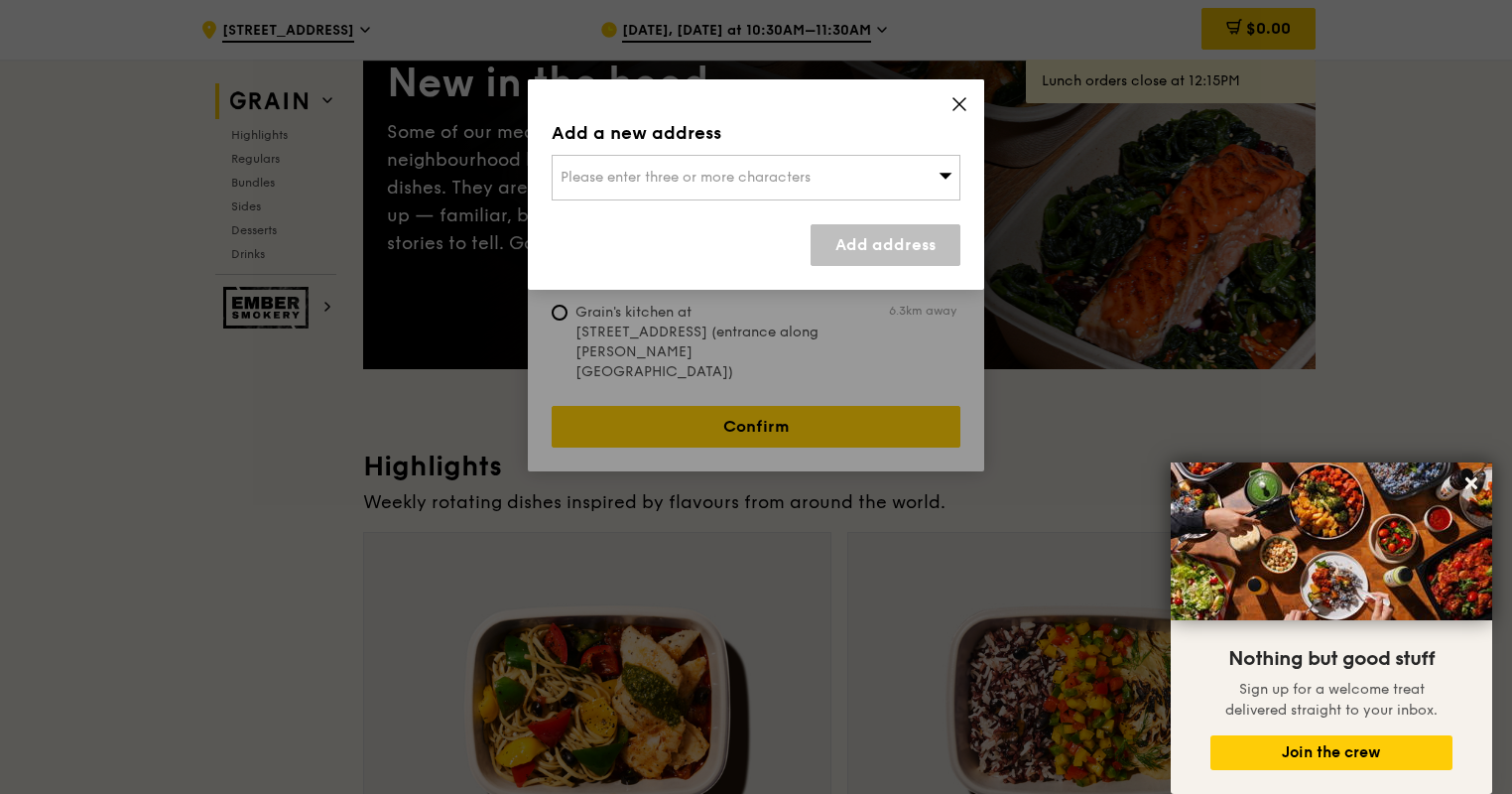 click on "Please enter three or more characters" at bounding box center (686, 177) 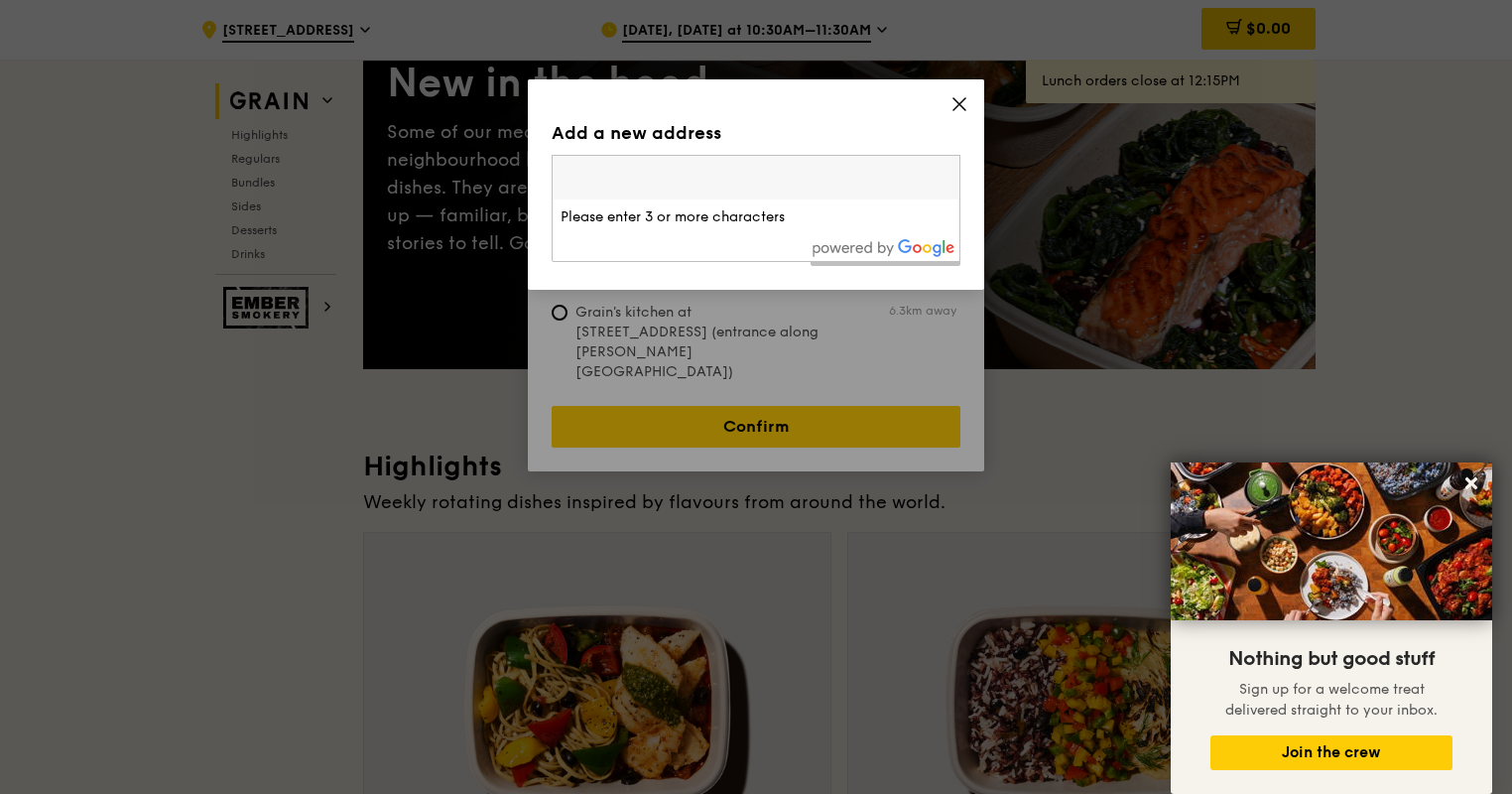 type on "018982" 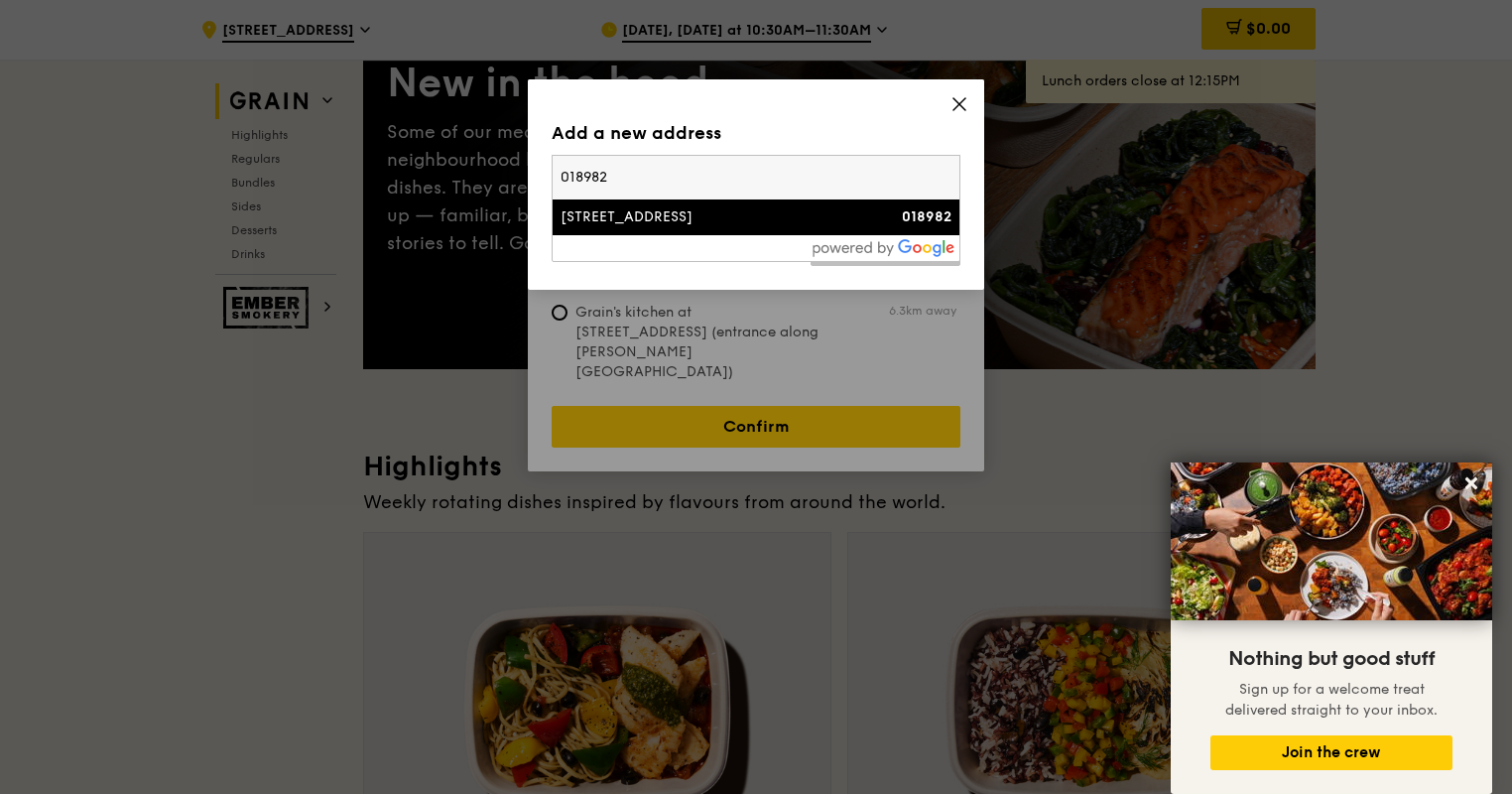 click on "[STREET_ADDRESS]" at bounding box center (707, 217) 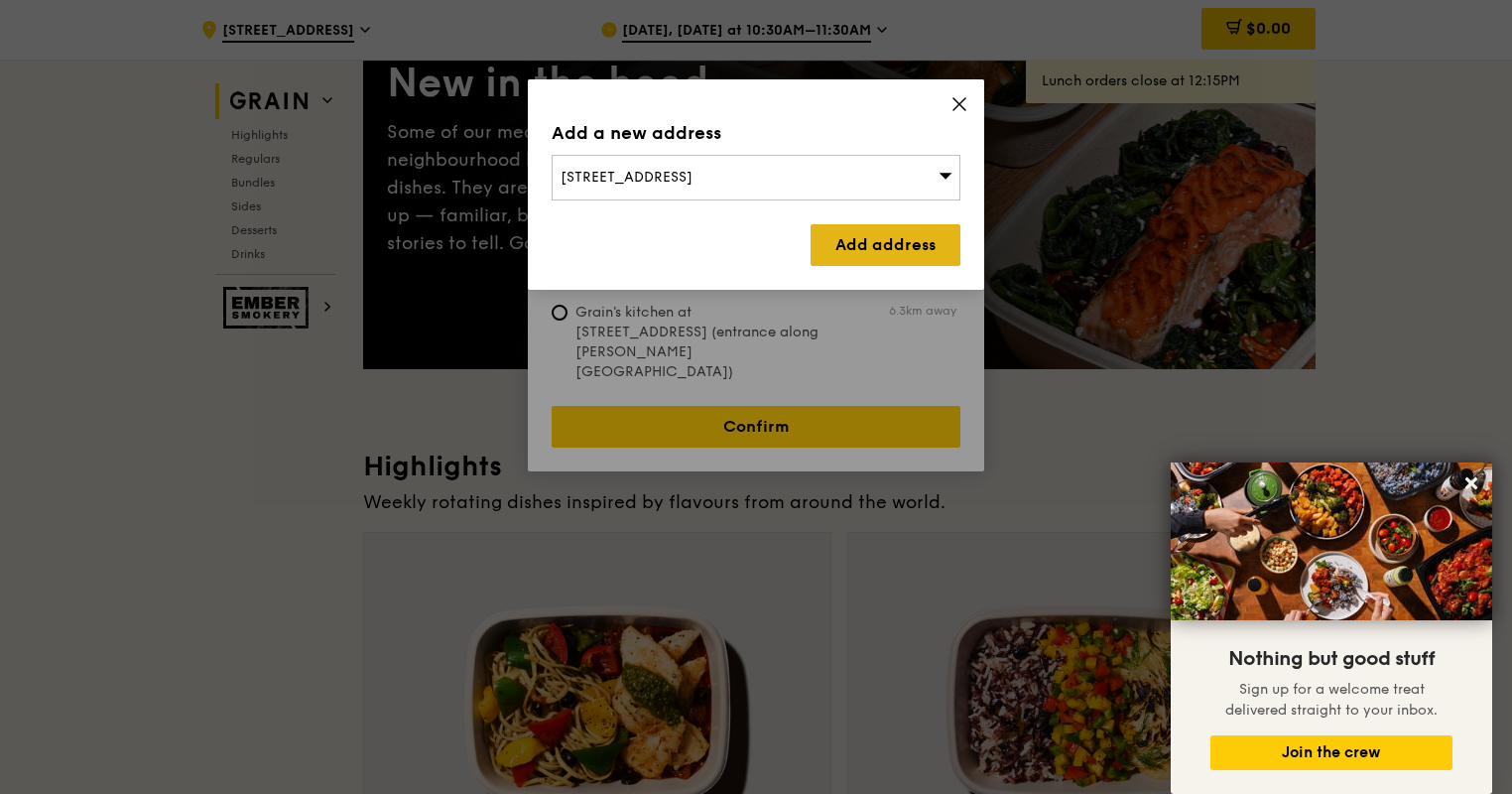 click on "Add address" at bounding box center [885, 245] 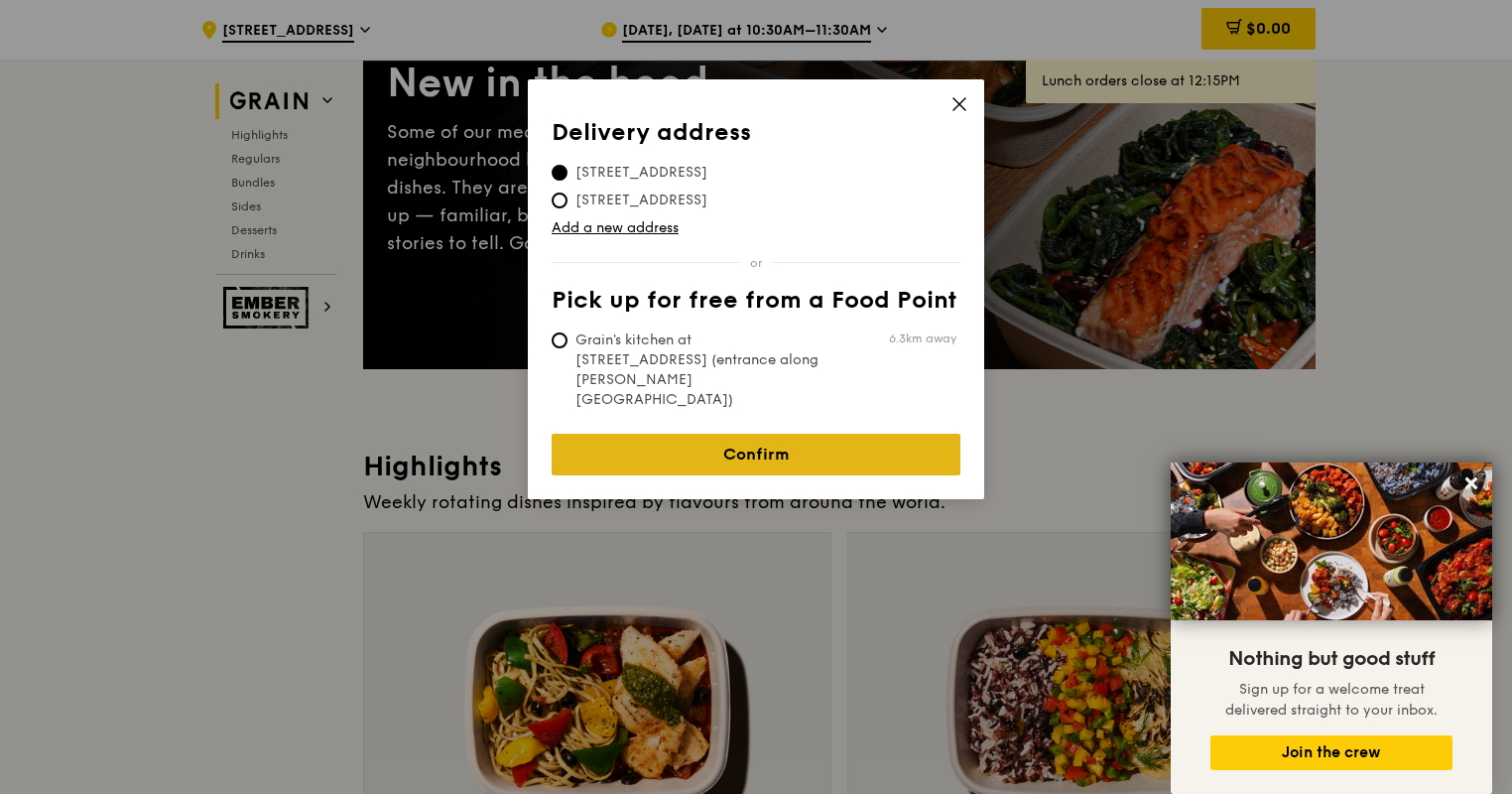 click on "Confirm" at bounding box center [756, 455] 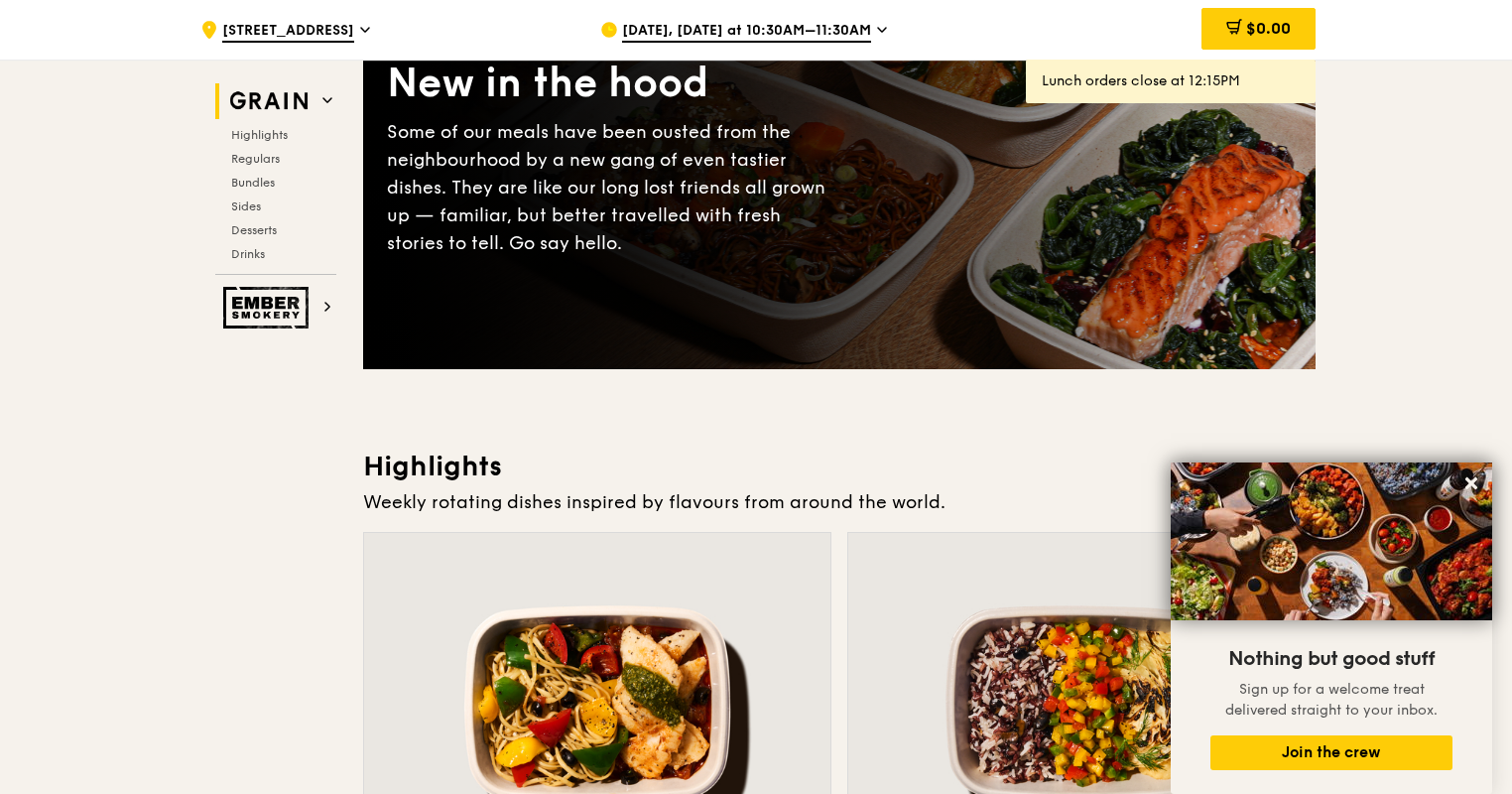 click 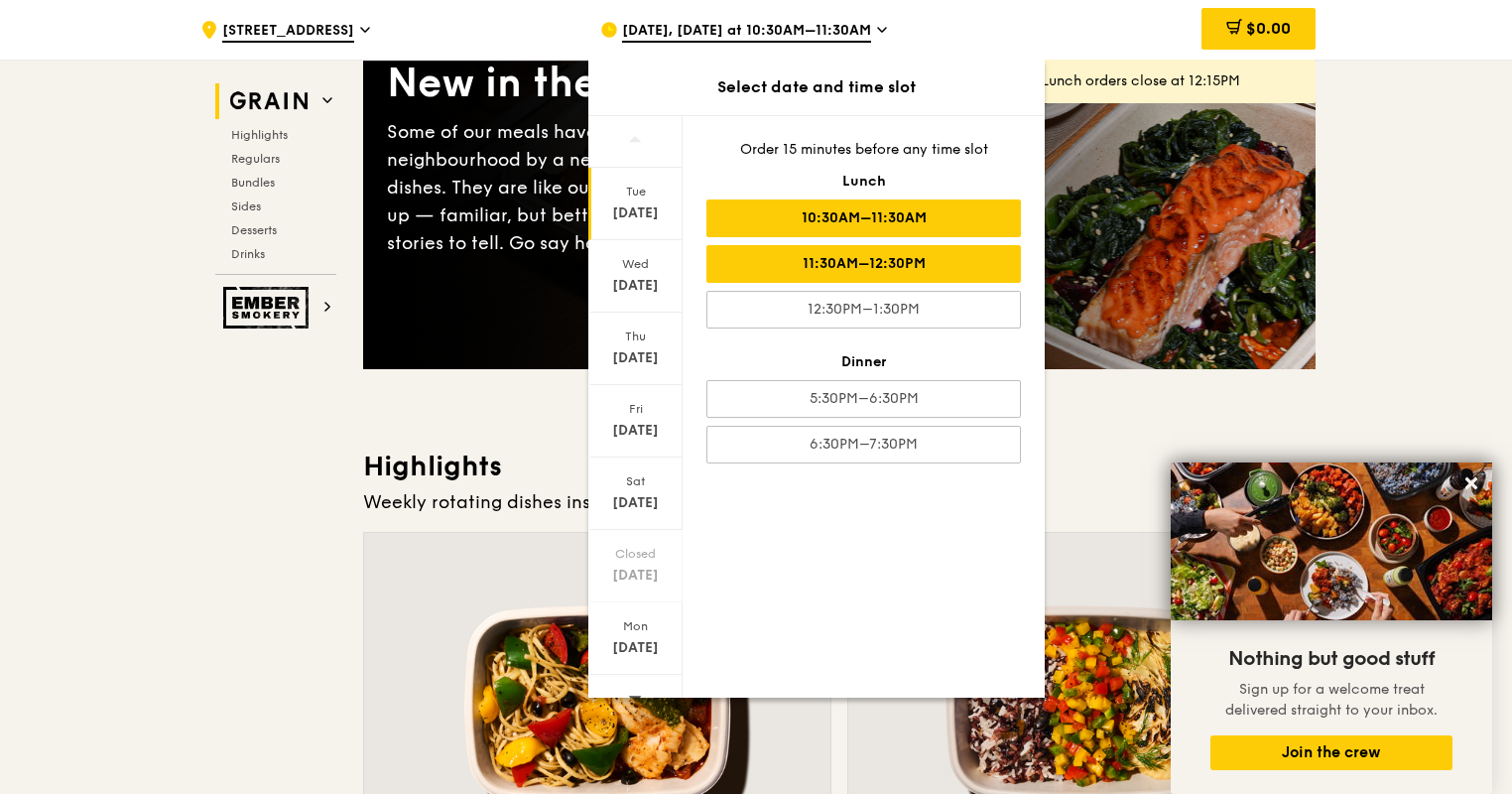 click on "11:30AM–12:30PM" at bounding box center (863, 264) 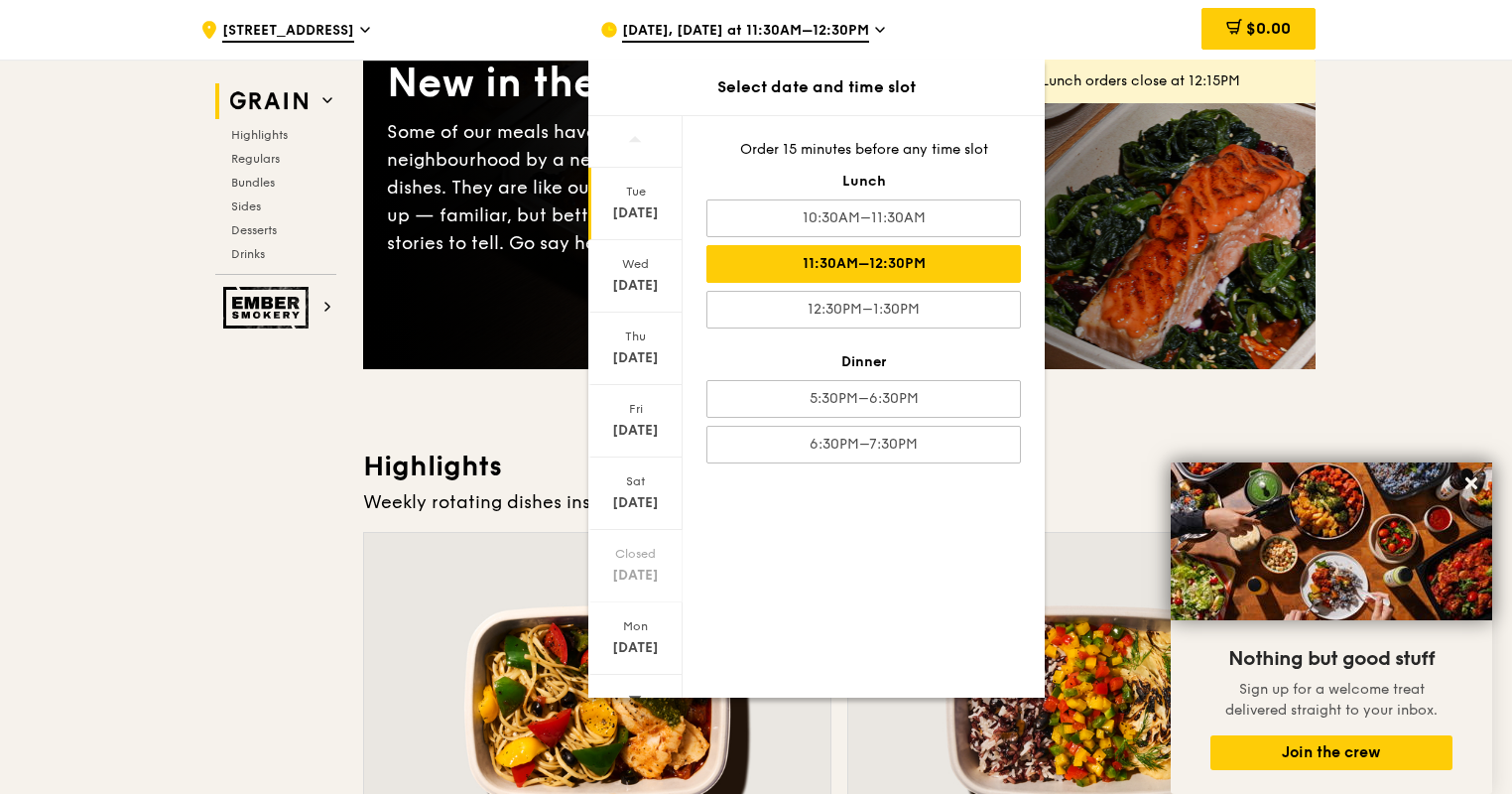 click on ".cls-1 {
fill: none;
stroke: #fff;
stroke-linecap: round;
stroke-linejoin: round;
stroke-width: 1.5px;
}
.cls-2 {
fill: #fecc07;
}
.cls-2, .cls-3 {
stroke-width: 0px;
}
.cls-3 {
fill: #fff;
fill-rule: evenodd;
}
[STREET_ADDRESS]
[DATE], [DATE] at 11:30AM–12:30PM
Select date and time slot
[DATE]
[DATE]
[DATE]
[DATE]
[DATE]
Closed
[DATE]
[DATE]
Order 15 minutes before any time slot Lunch
10:30AM–11:30AM
11:30AM–12:30PM
12:30PM–1:30PM
Dinner
5:30PM–6:30PM
6:30PM–7:30PM
$0.00
Lunch orders close at 12:15PM
Grain
Highlights" at bounding box center (756, 4059) 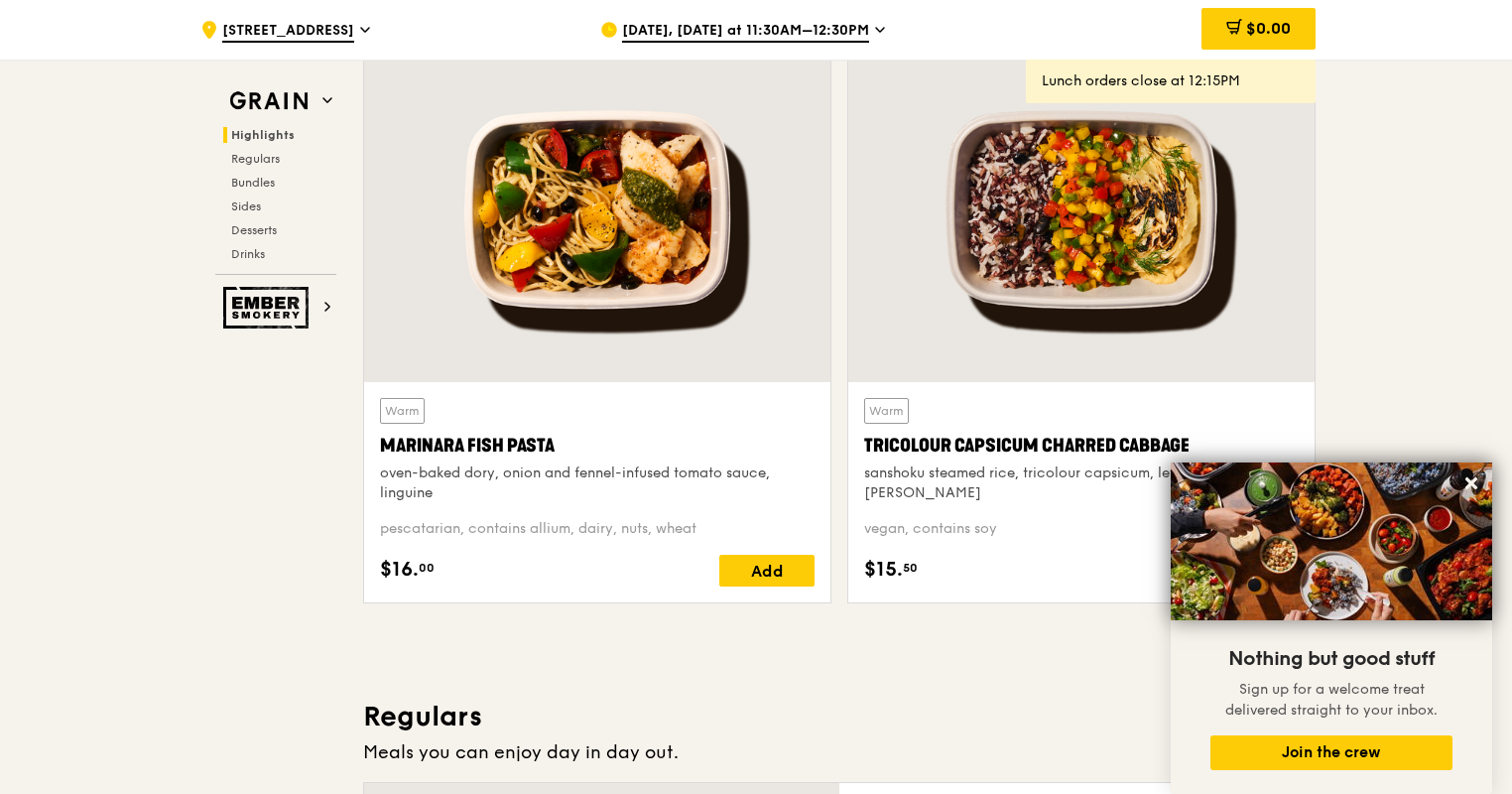 scroll, scrollTop: 1382, scrollLeft: 0, axis: vertical 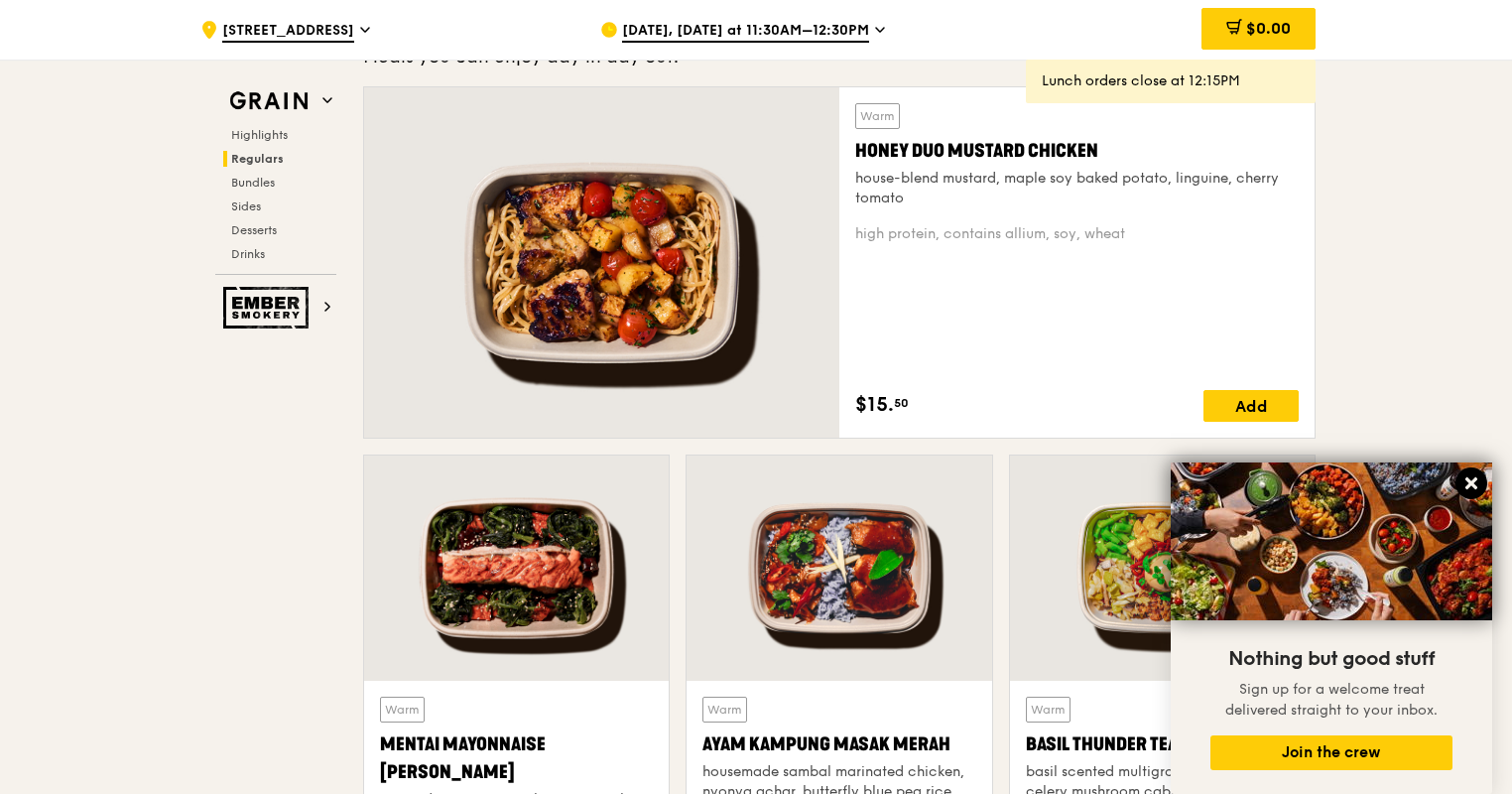 click 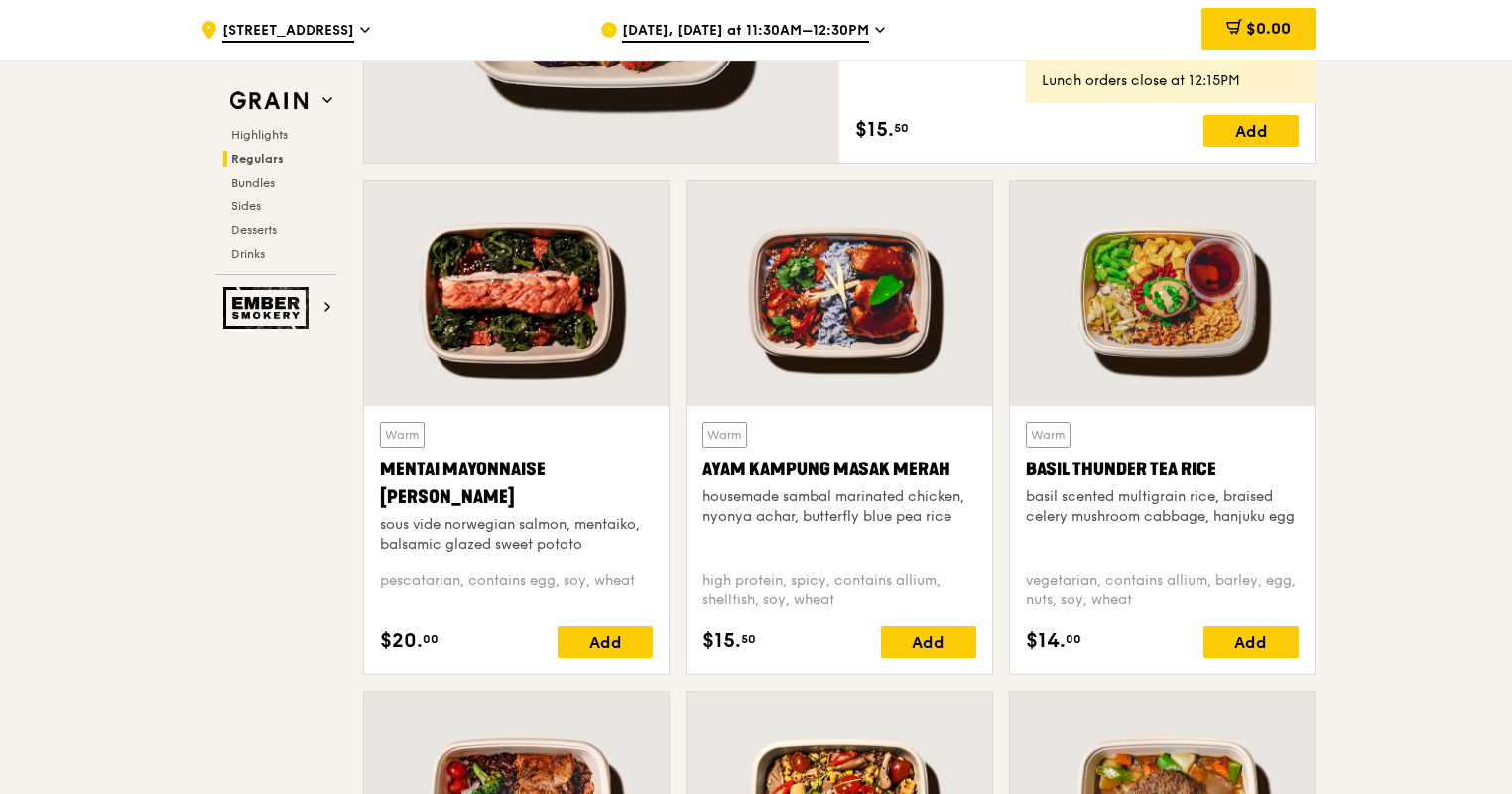 scroll, scrollTop: 2176, scrollLeft: 0, axis: vertical 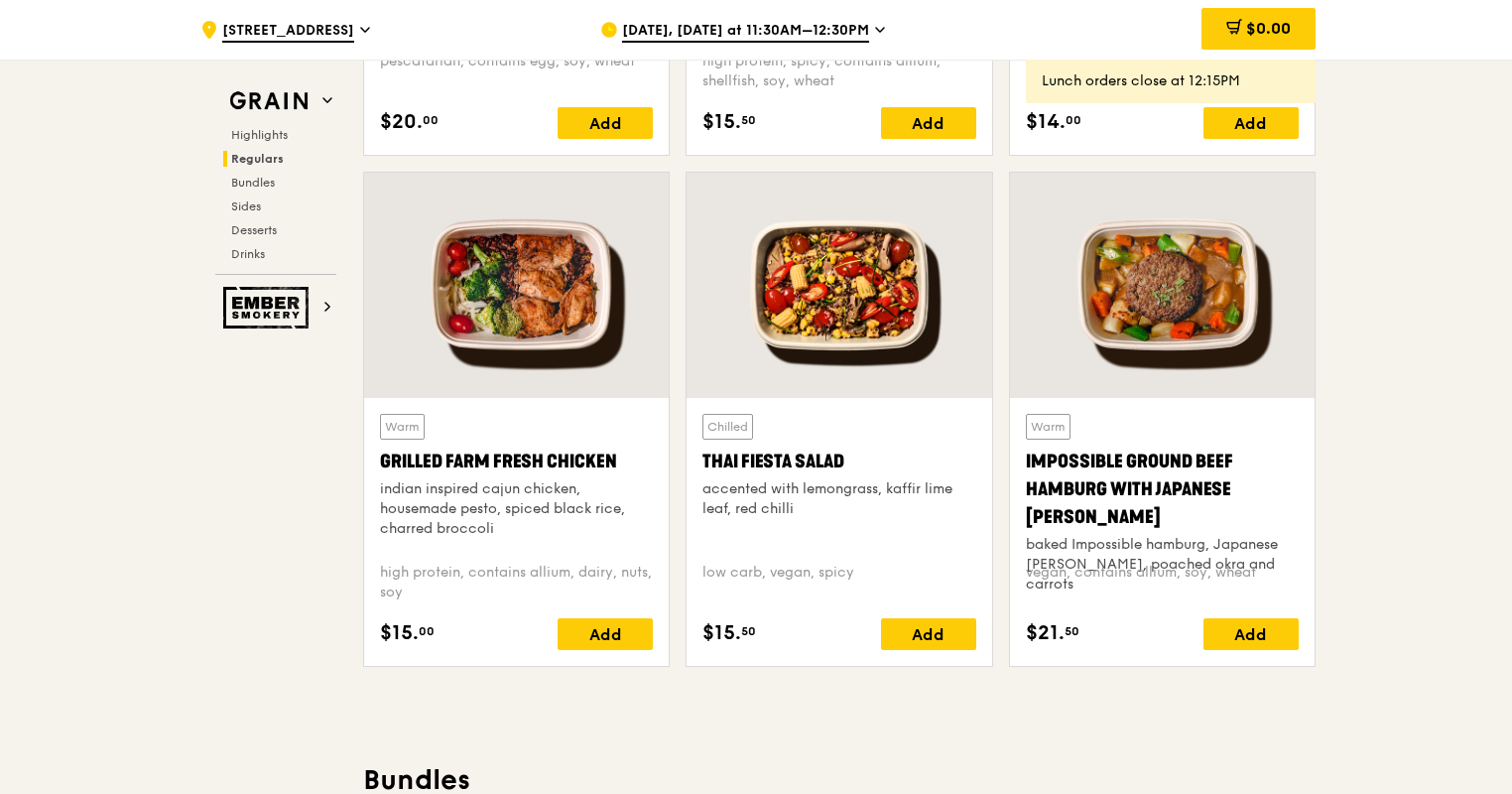 click on "Grain
Highlights
Regulars
Bundles
Sides
Desserts
Drinks
Ember Smokery
New in the hood Some of our meals have been ousted from the neighbourhood by a new gang of even tastier dishes. They are like our long lost friends all grown up — familiar, but better travelled with fresh stories to tell. Go say hello.
Highlights
Weekly rotating dishes inspired by flavours from around the world.
Warm
Marinara Fish Pasta
oven-baked dory, onion and fennel-infused tomato sauce, linguine
pescatarian, contains allium, dairy, nuts, wheat
$16.
00
Add
Warm
Tricolour Capsicum Charred Cabbage
sanshoku steamed rice, tricolour capsicum, levantine hummus, [PERSON_NAME]
vegan, contains soy
$15.
50
Add
Regulars
Meals you can enjoy day in day out.
$15." at bounding box center [756, 2104] 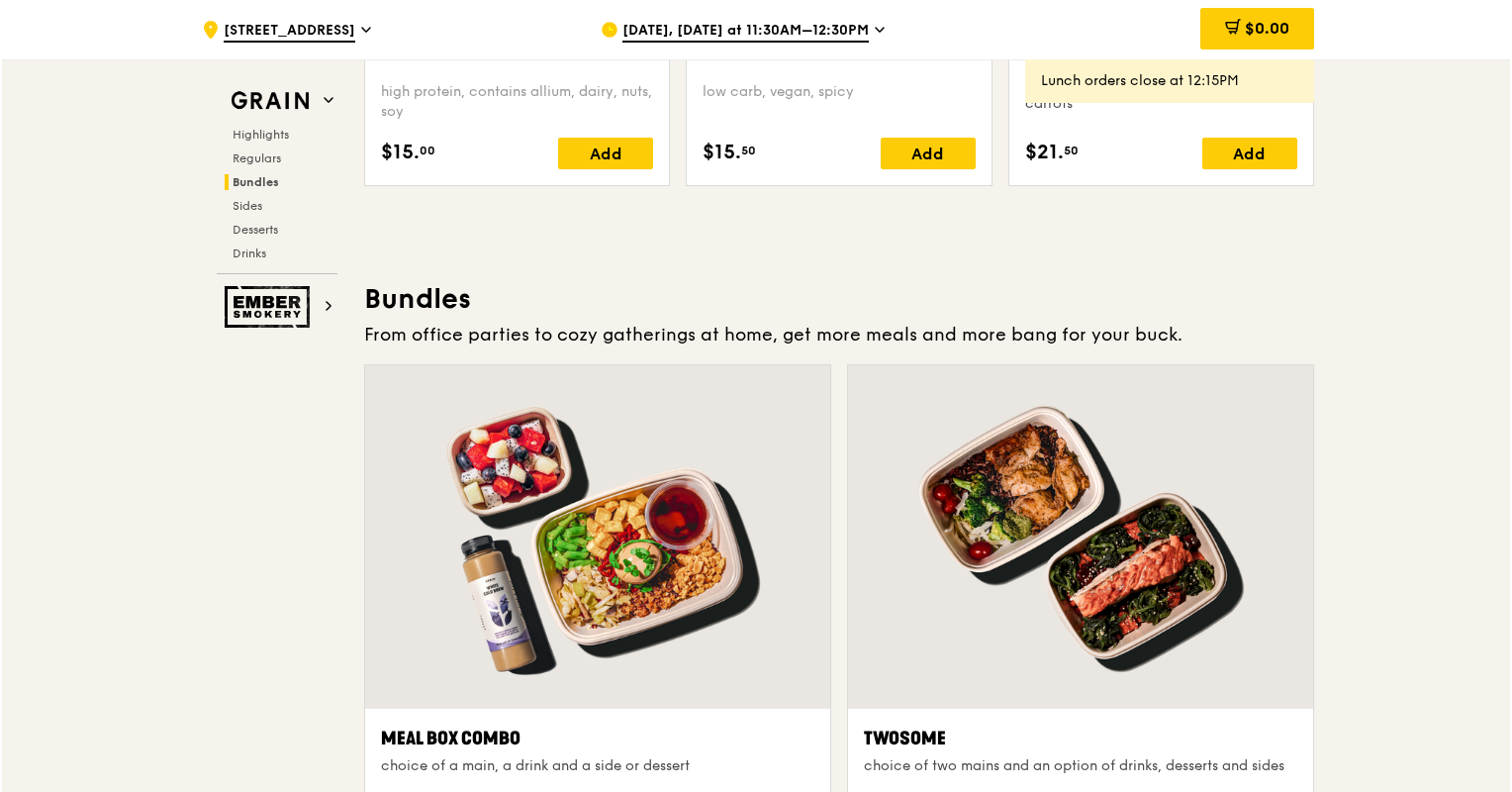 scroll, scrollTop: 2864, scrollLeft: 0, axis: vertical 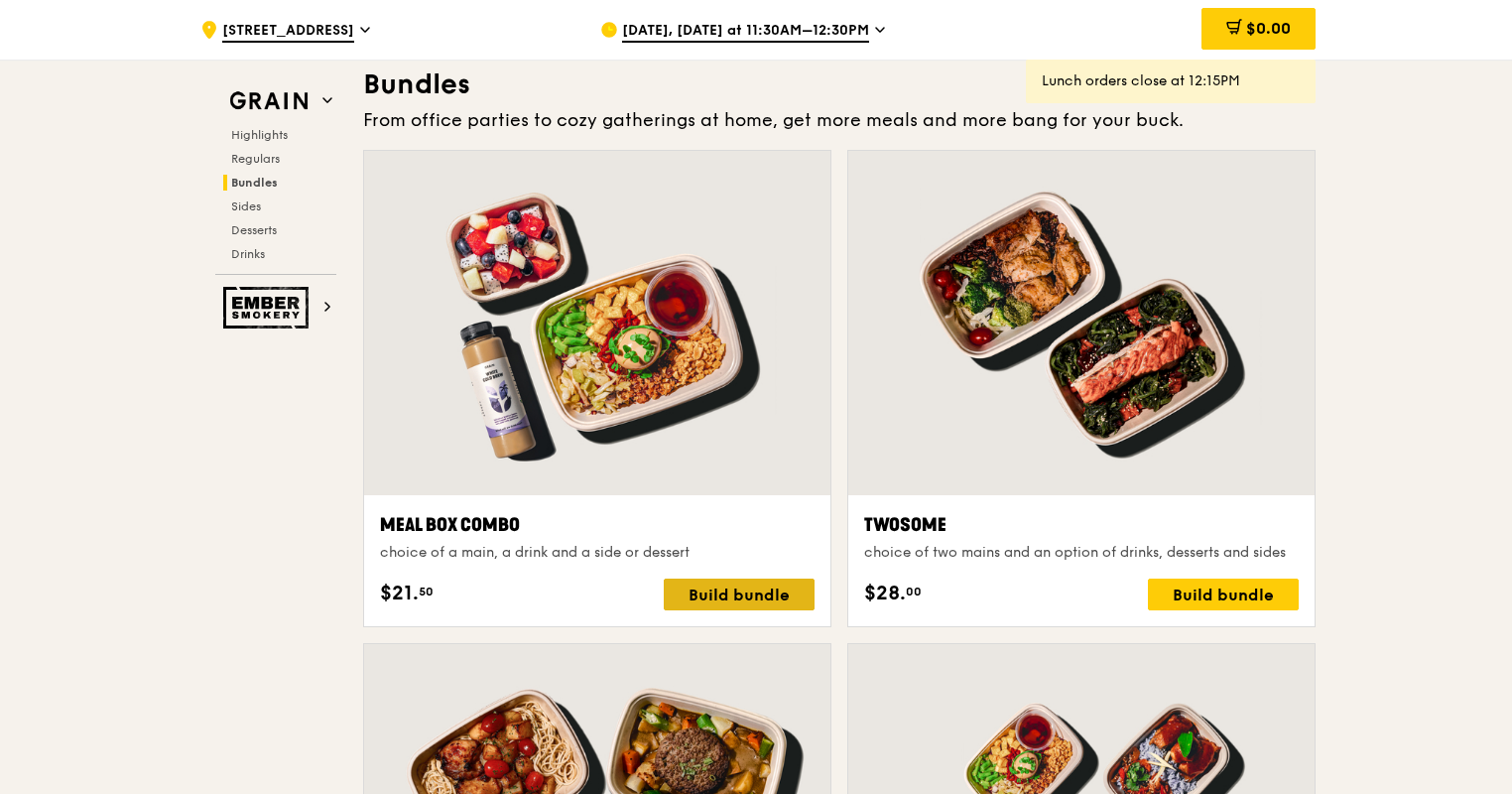 click on "Build bundle" at bounding box center (739, 595) 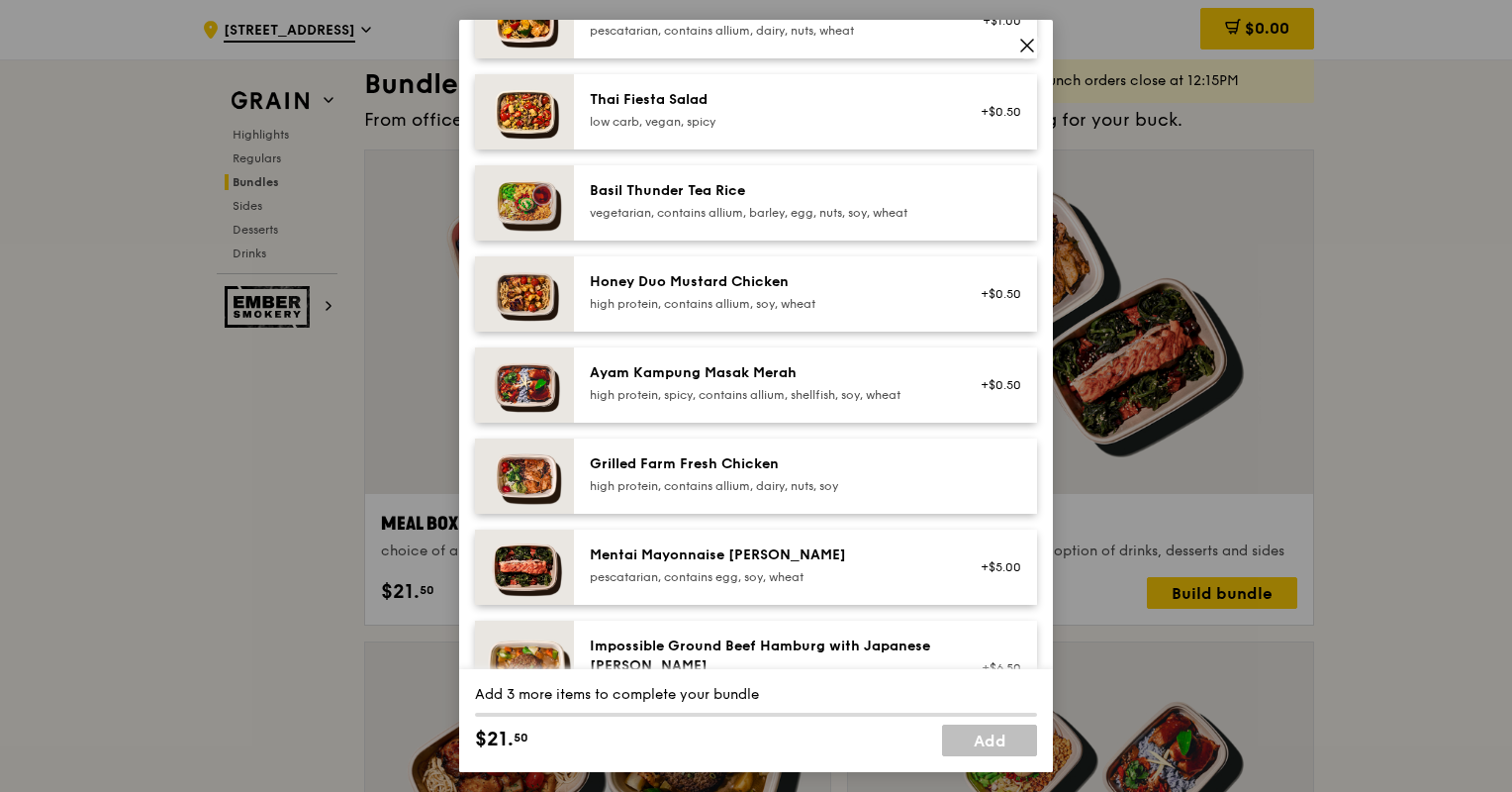 scroll, scrollTop: 0, scrollLeft: 0, axis: both 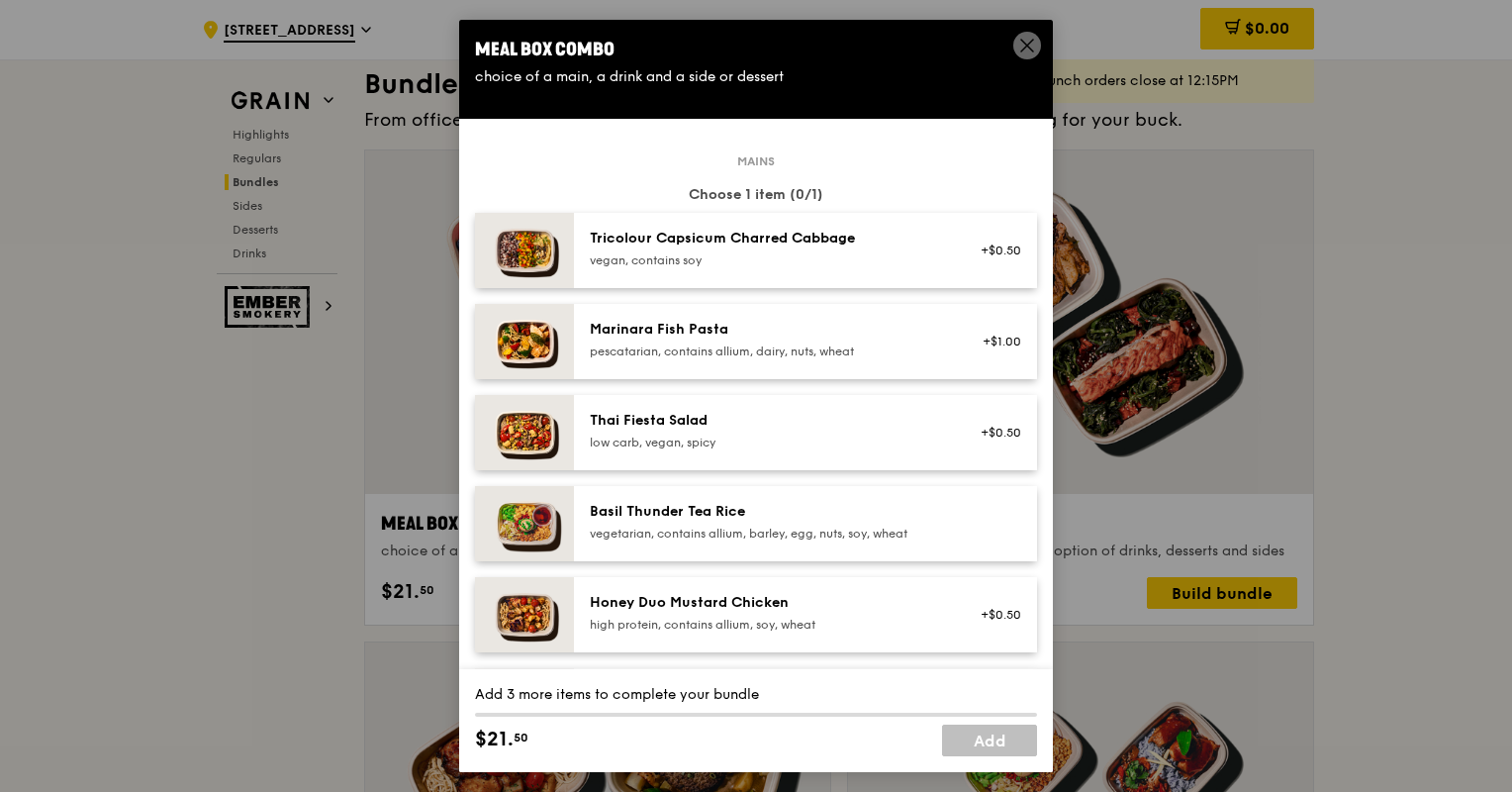 click on "Marinara Fish Pasta" at bounding box center [767, 330] 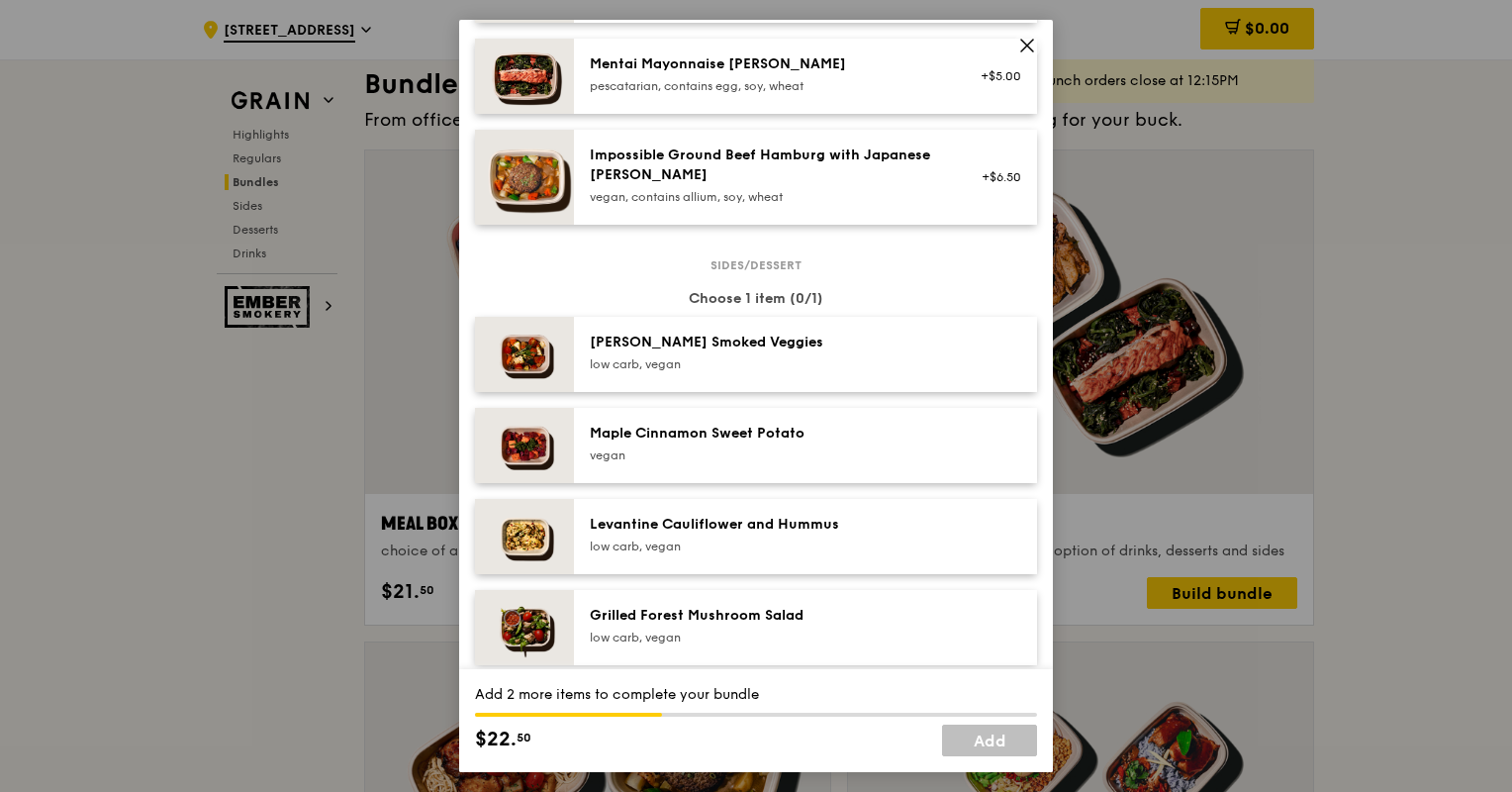 scroll, scrollTop: 891, scrollLeft: 0, axis: vertical 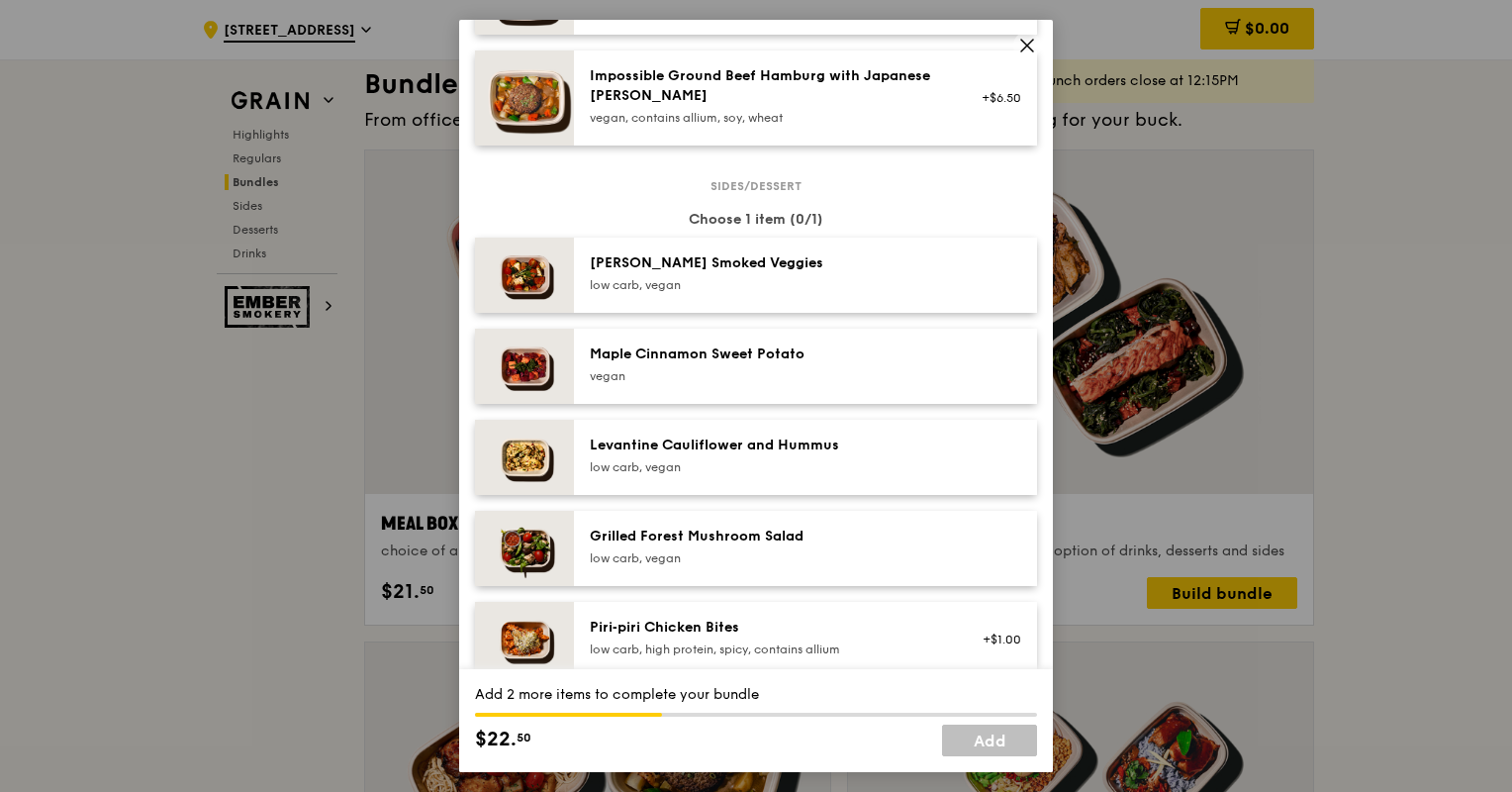 click on "low carb, vegan" at bounding box center [767, 285] 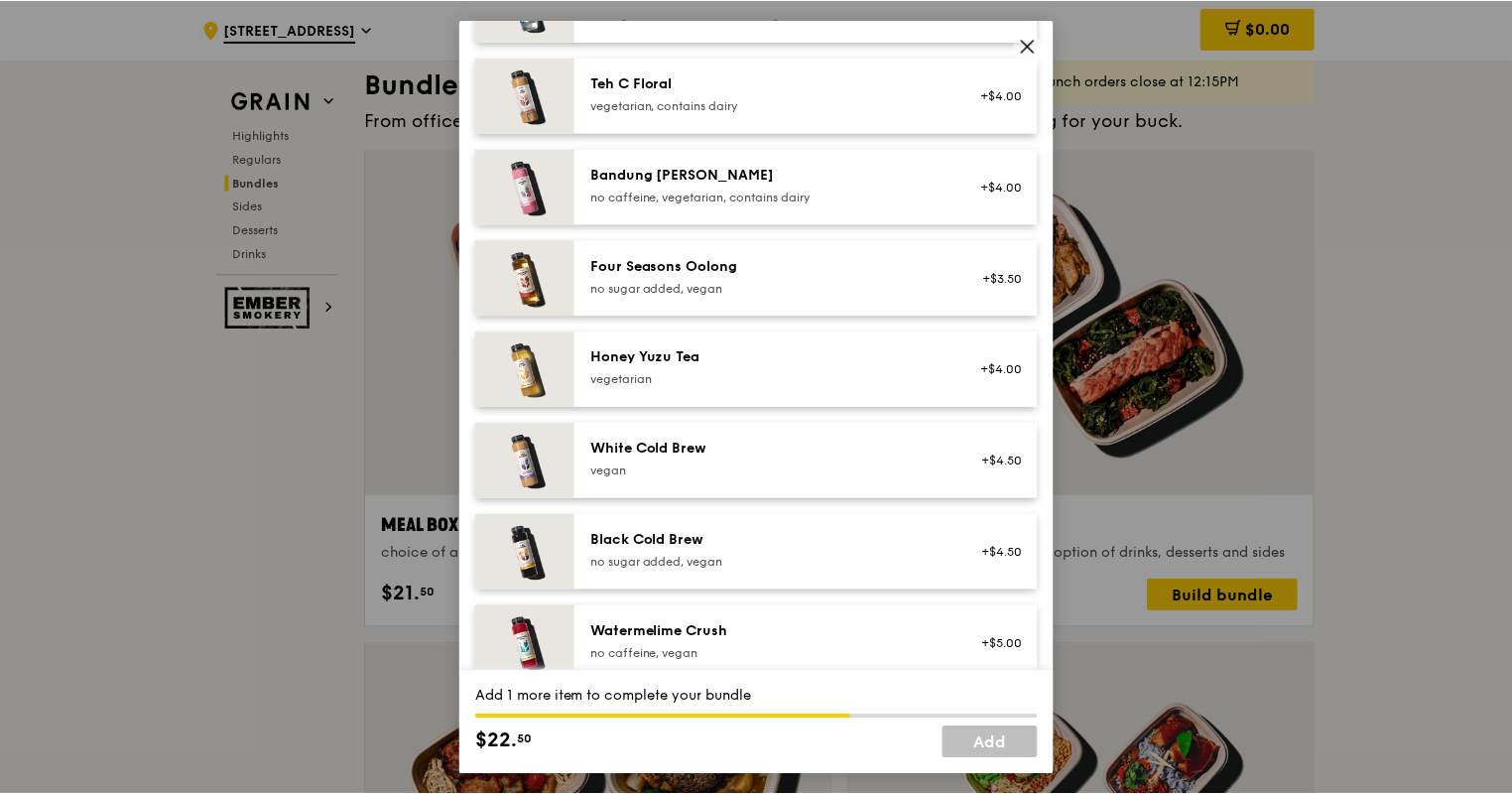 scroll, scrollTop: 1998, scrollLeft: 0, axis: vertical 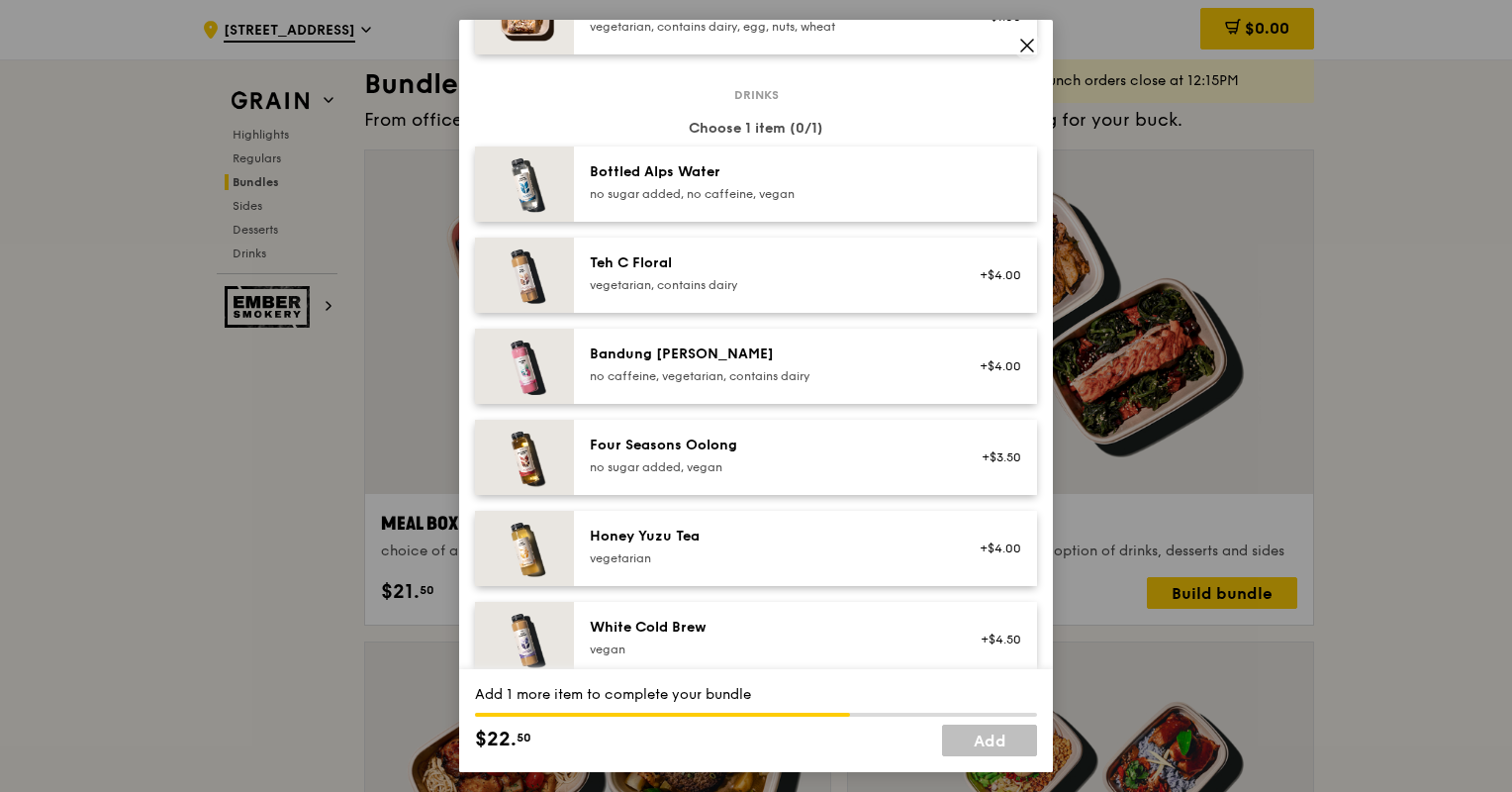 click on "Teh C Floral
vegetarian, contains dairy
+$4.00" at bounding box center (805, 275) 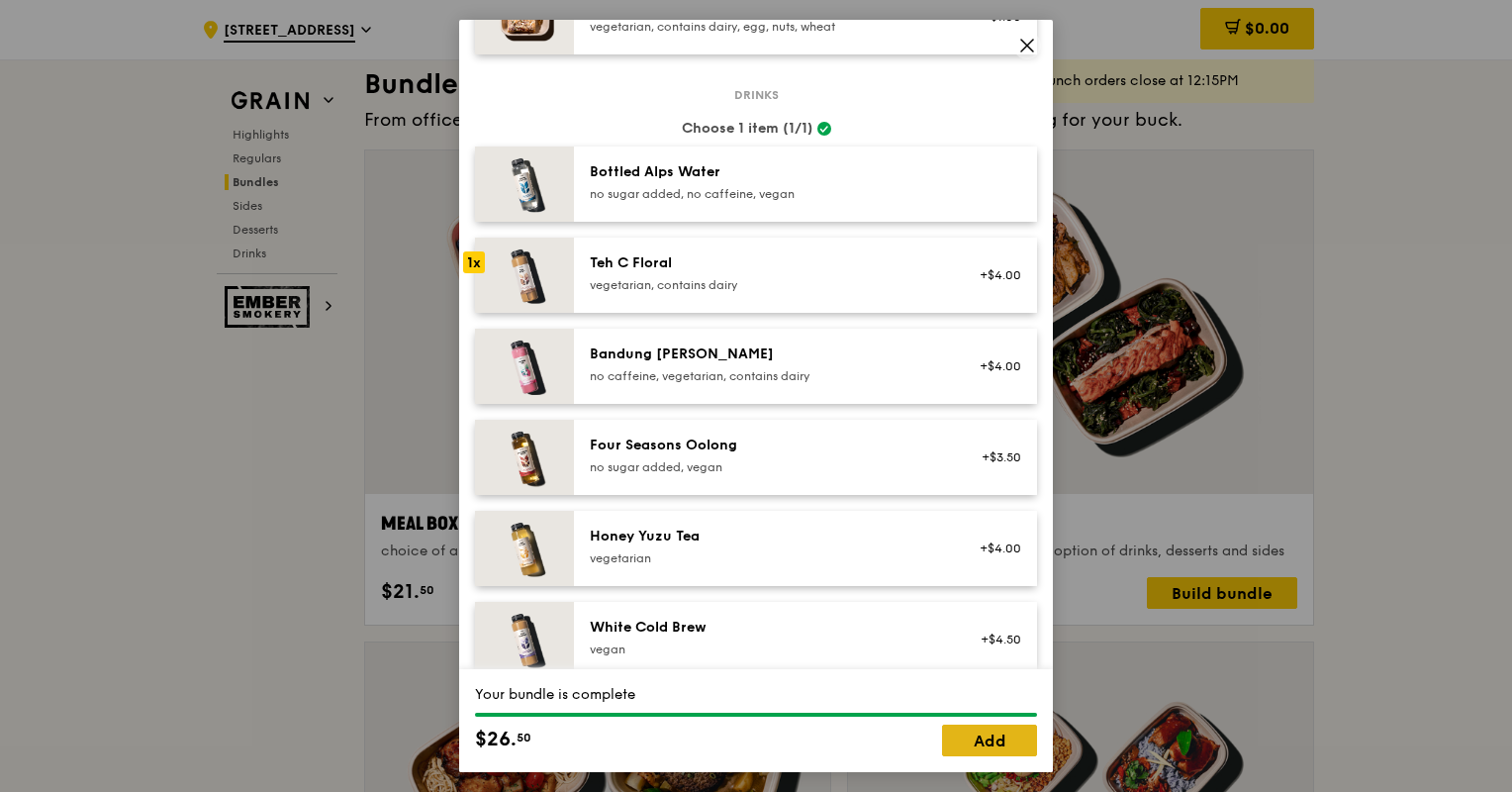 click on "Add" at bounding box center (990, 741) 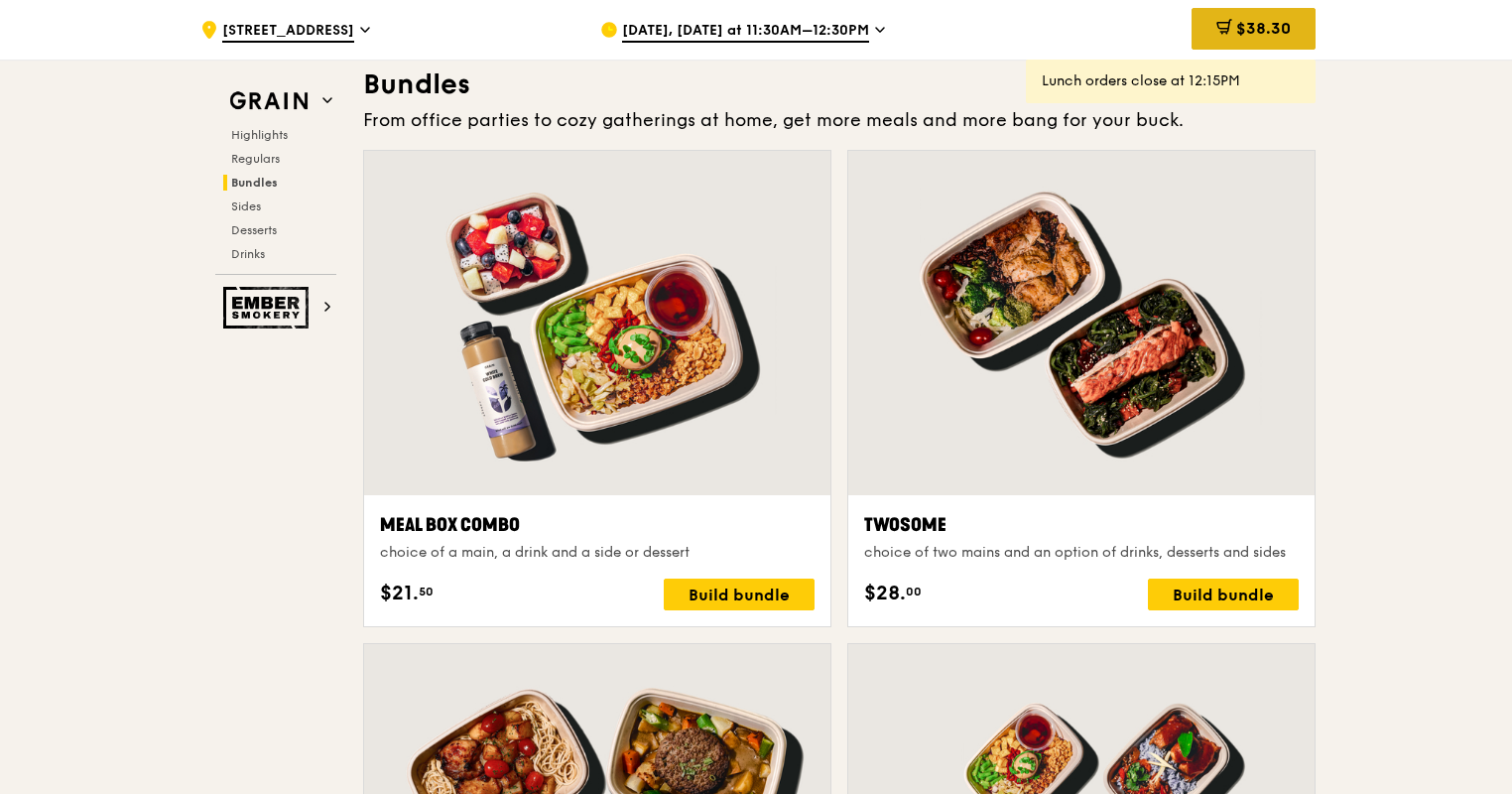 click on "$38.30" at bounding box center [1253, 29] 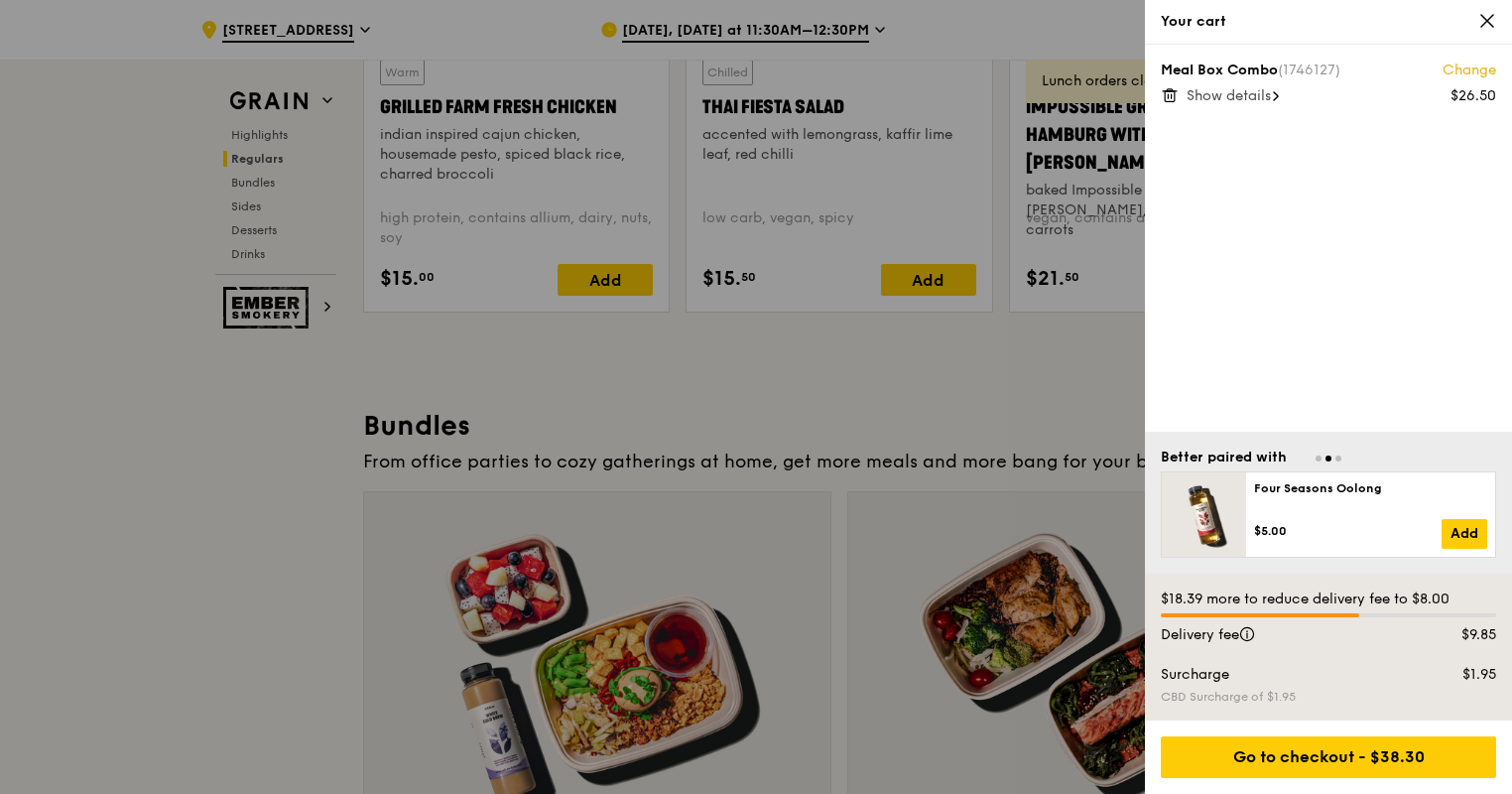 scroll, scrollTop: 2374, scrollLeft: 0, axis: vertical 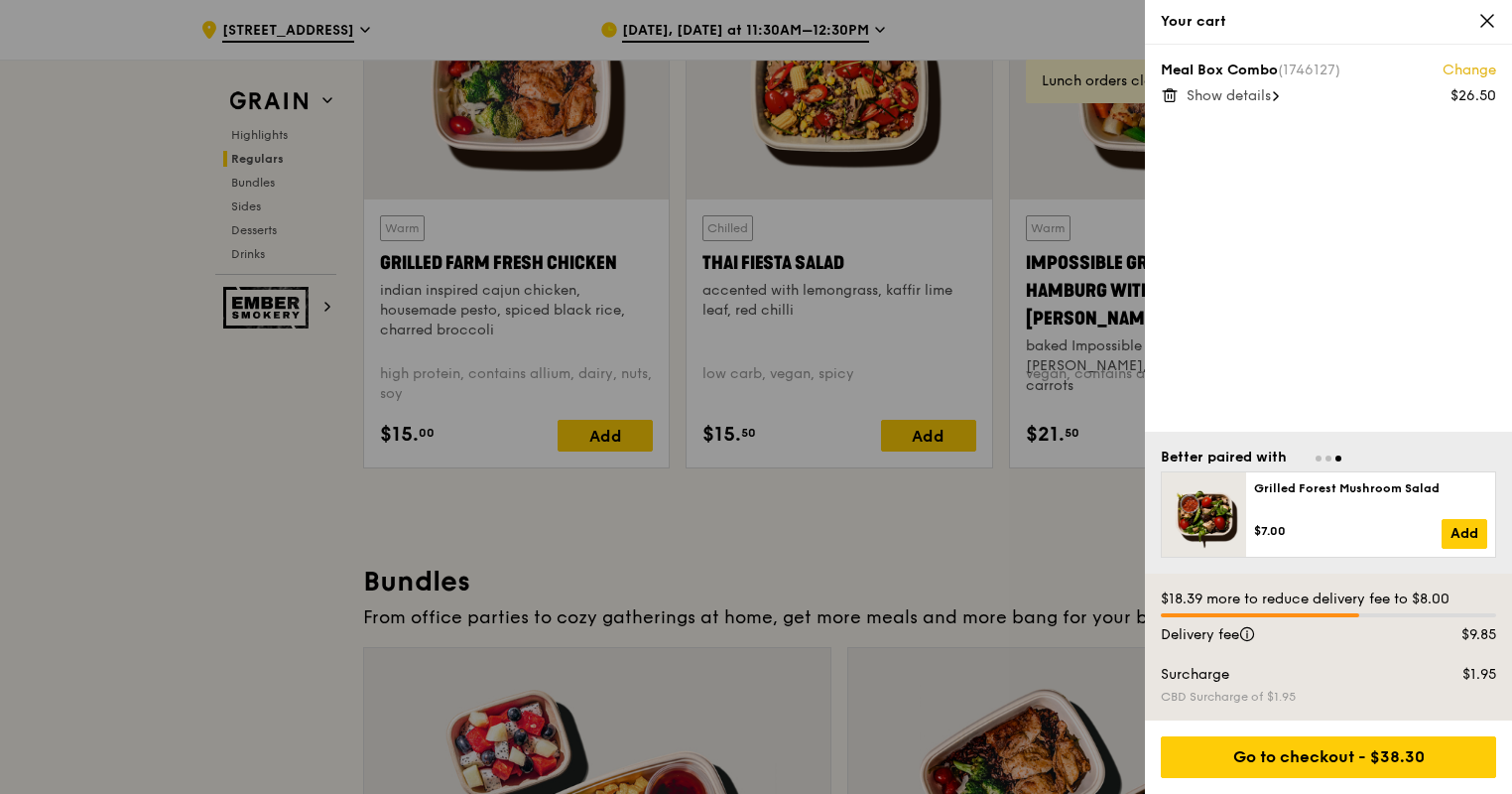 click 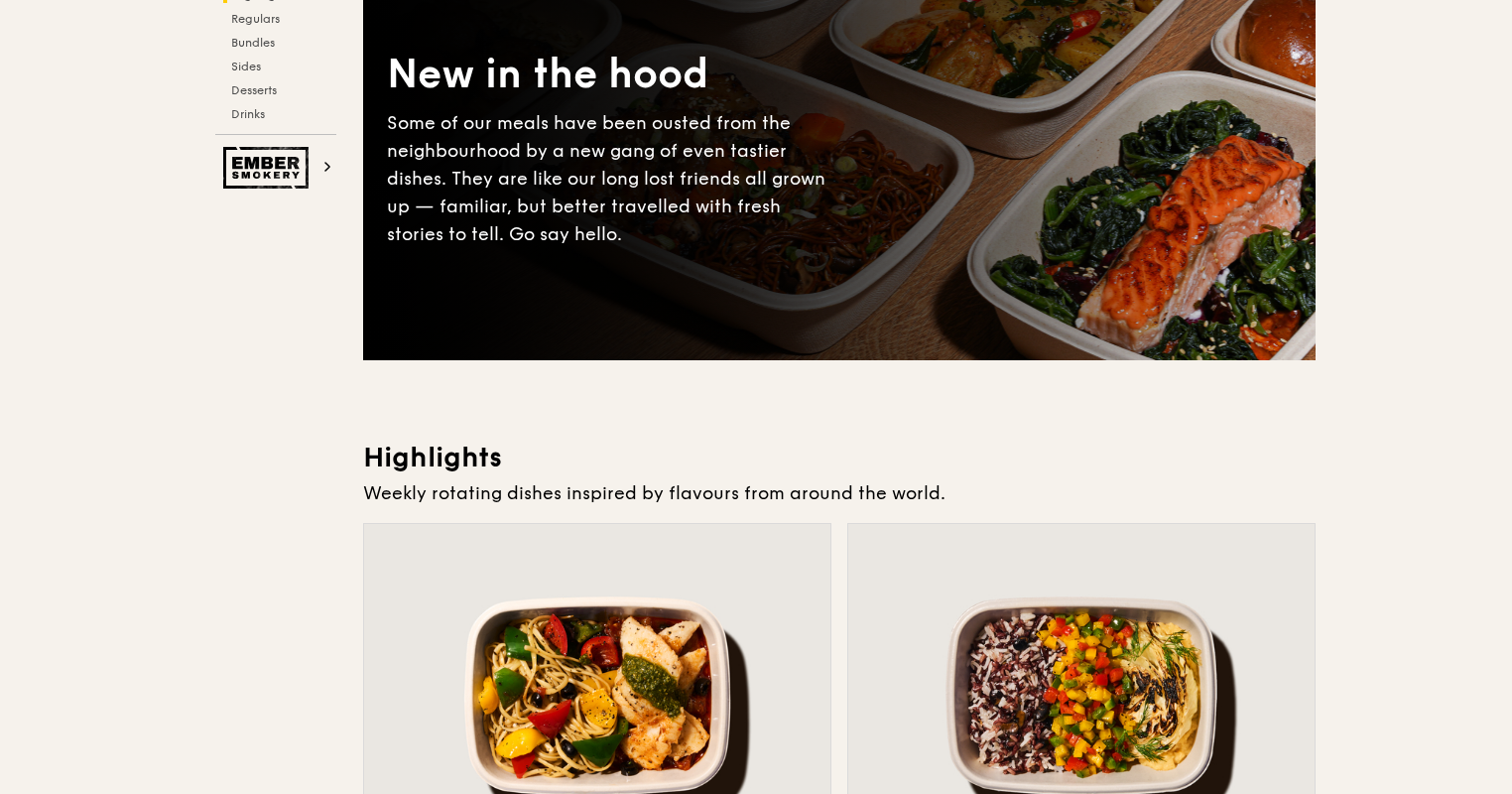 scroll, scrollTop: 0, scrollLeft: 0, axis: both 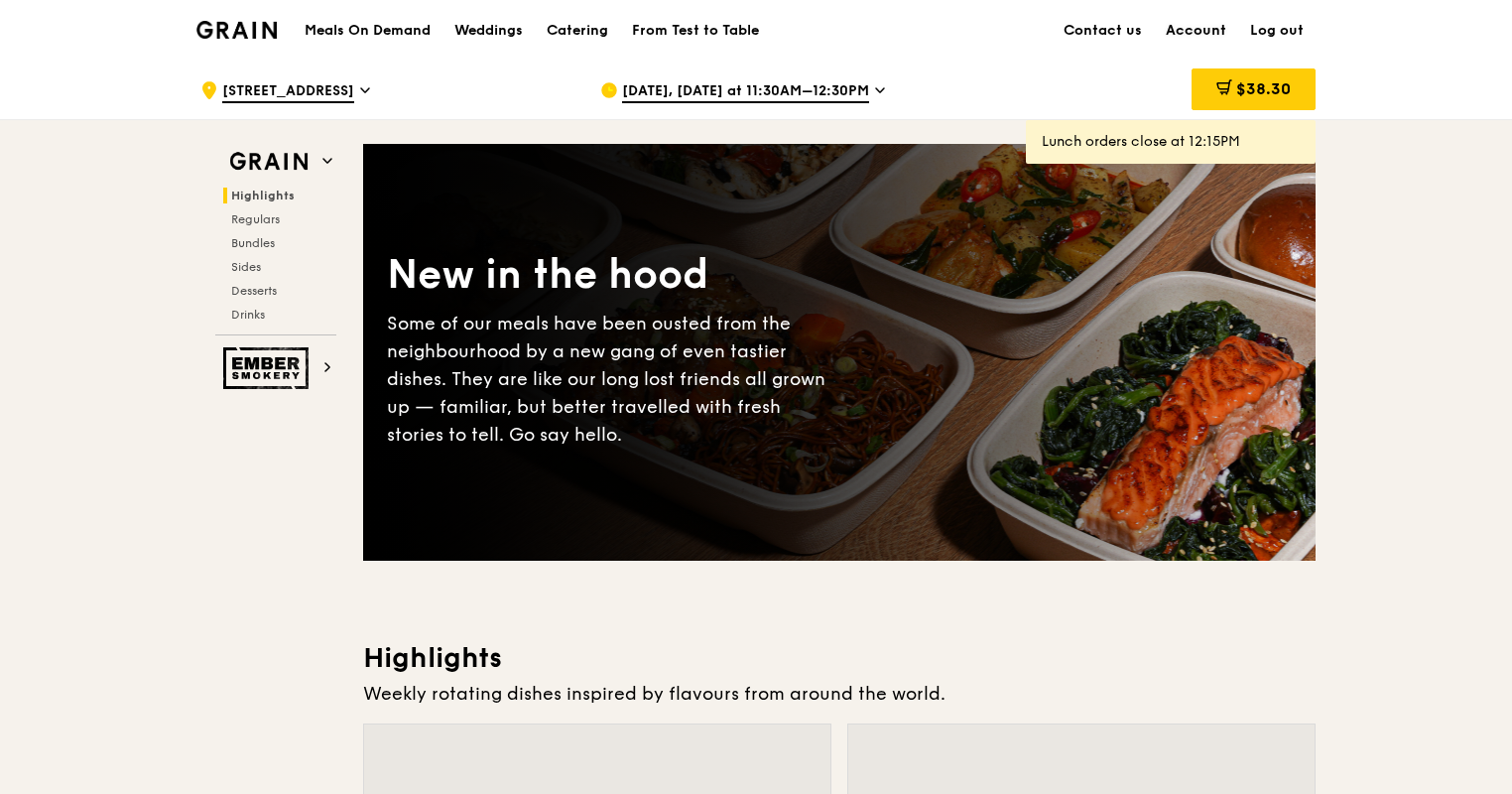 click on "Account" at bounding box center [1196, 31] 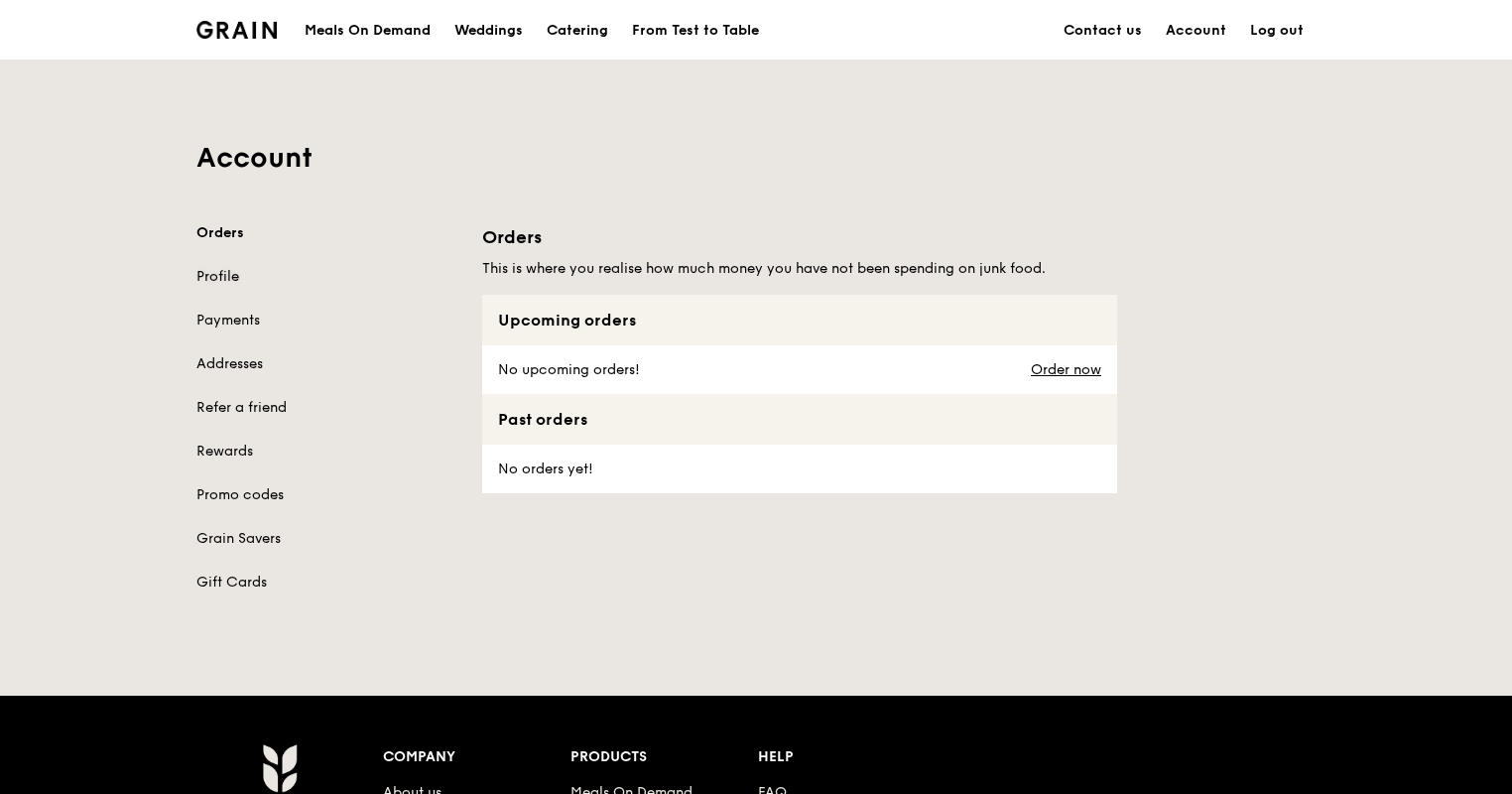 click on "Profile" at bounding box center (327, 277) 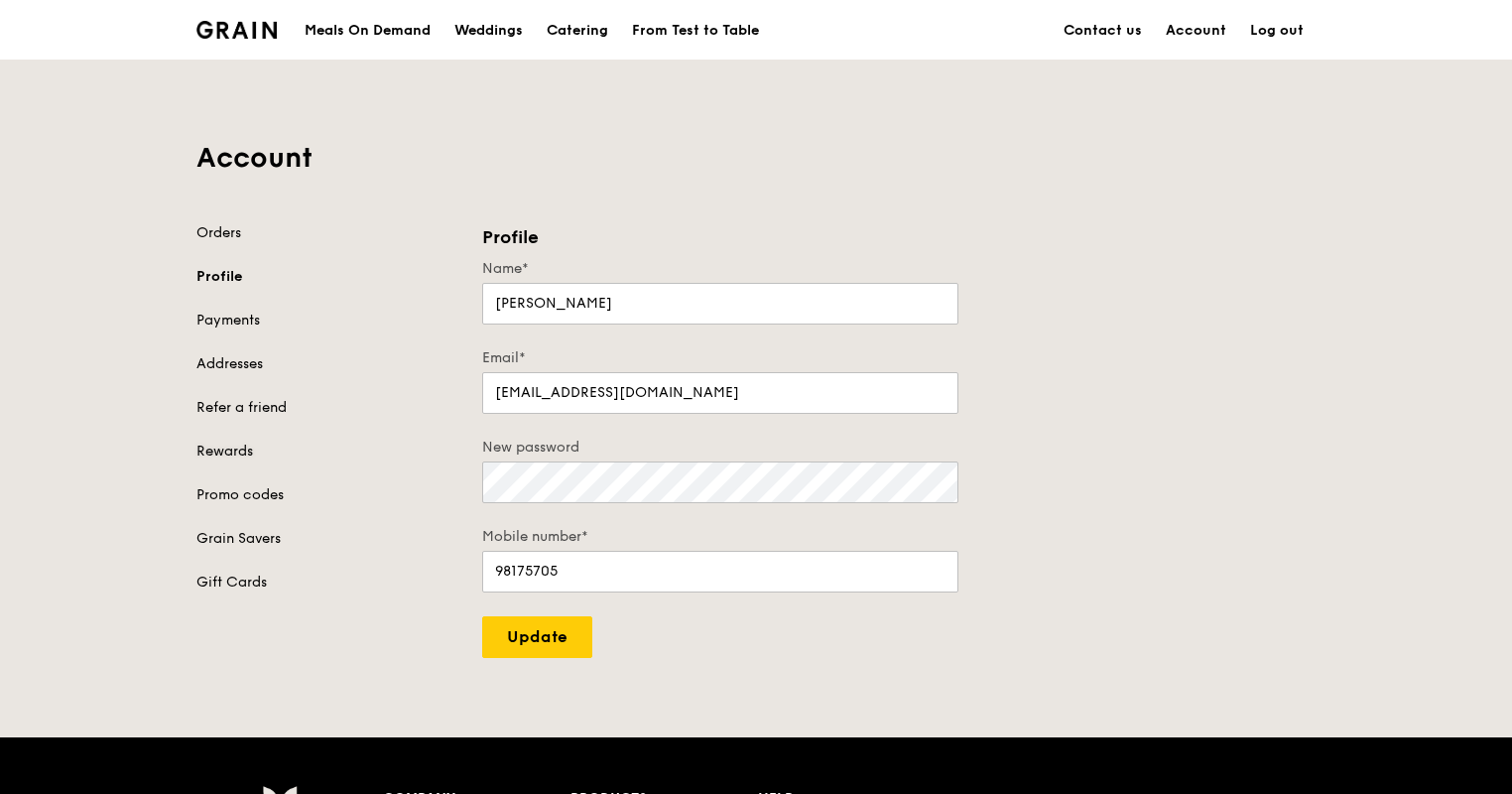 click on "Rewards" at bounding box center (327, 452) 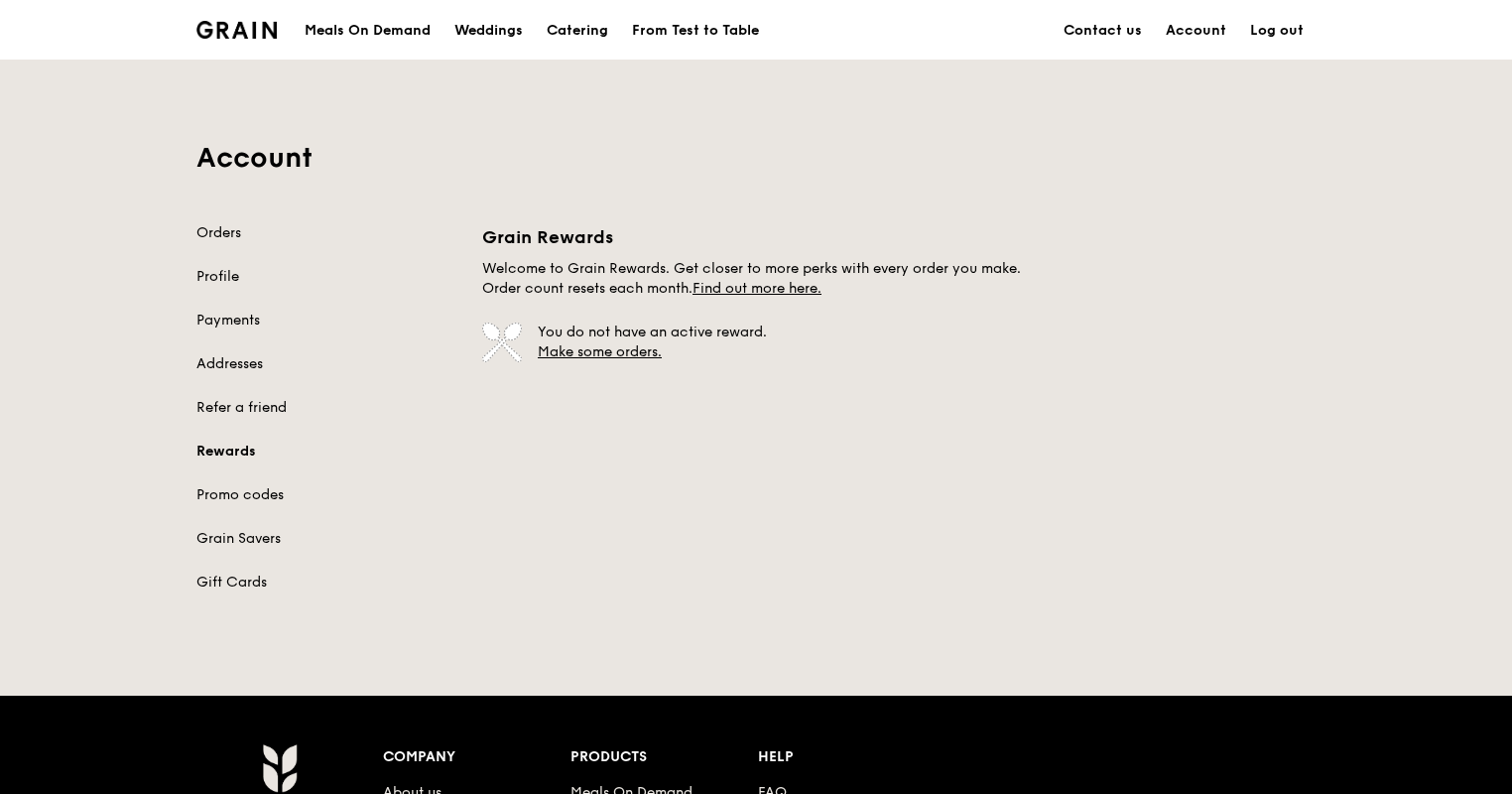 click on "Orders
Profile
Payments
Addresses
Refer a friend
Rewards
Promo codes
Grain Savers
Gift Cards" at bounding box center [327, 408] 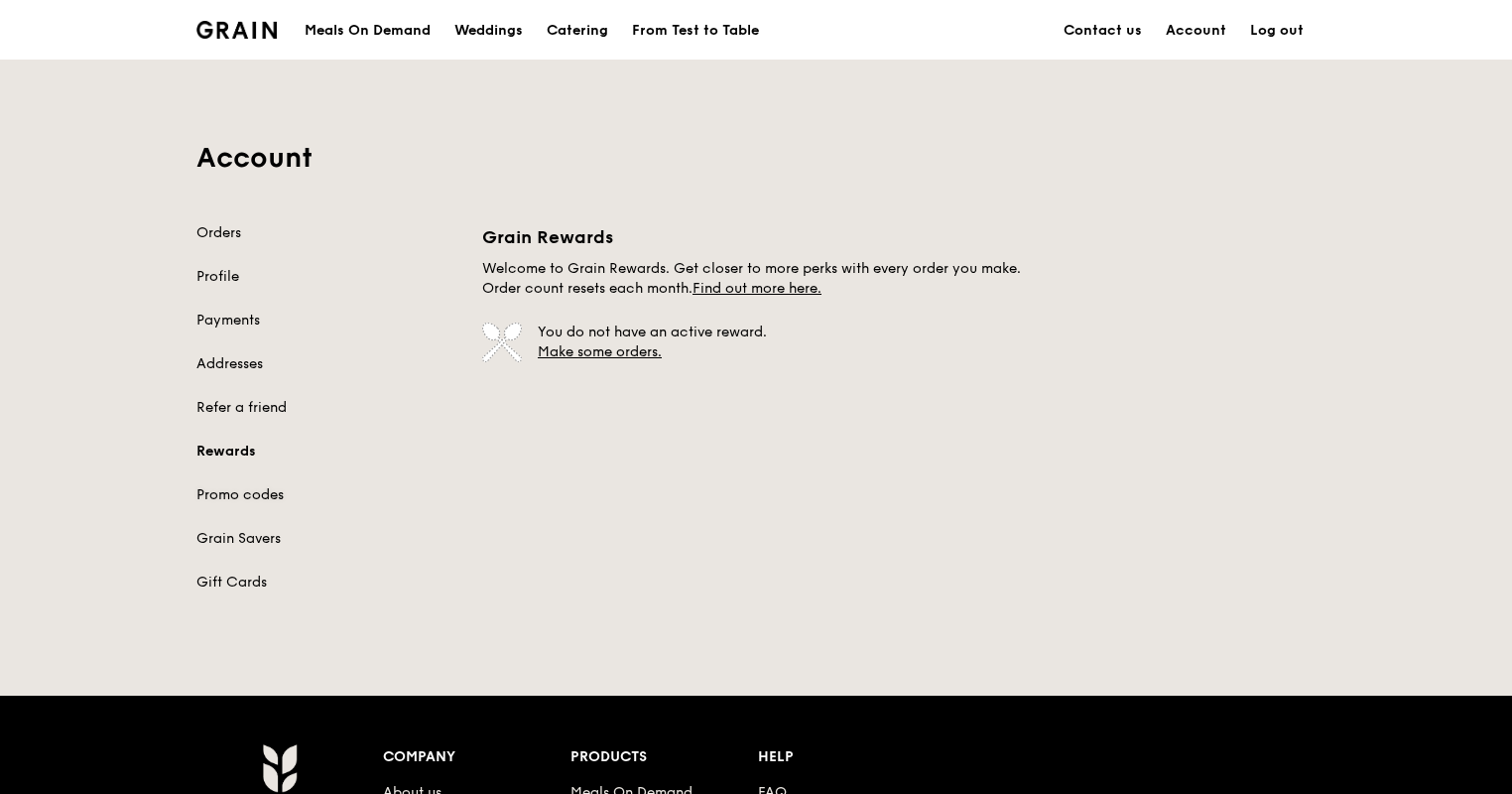 click on "Promo codes" at bounding box center [327, 495] 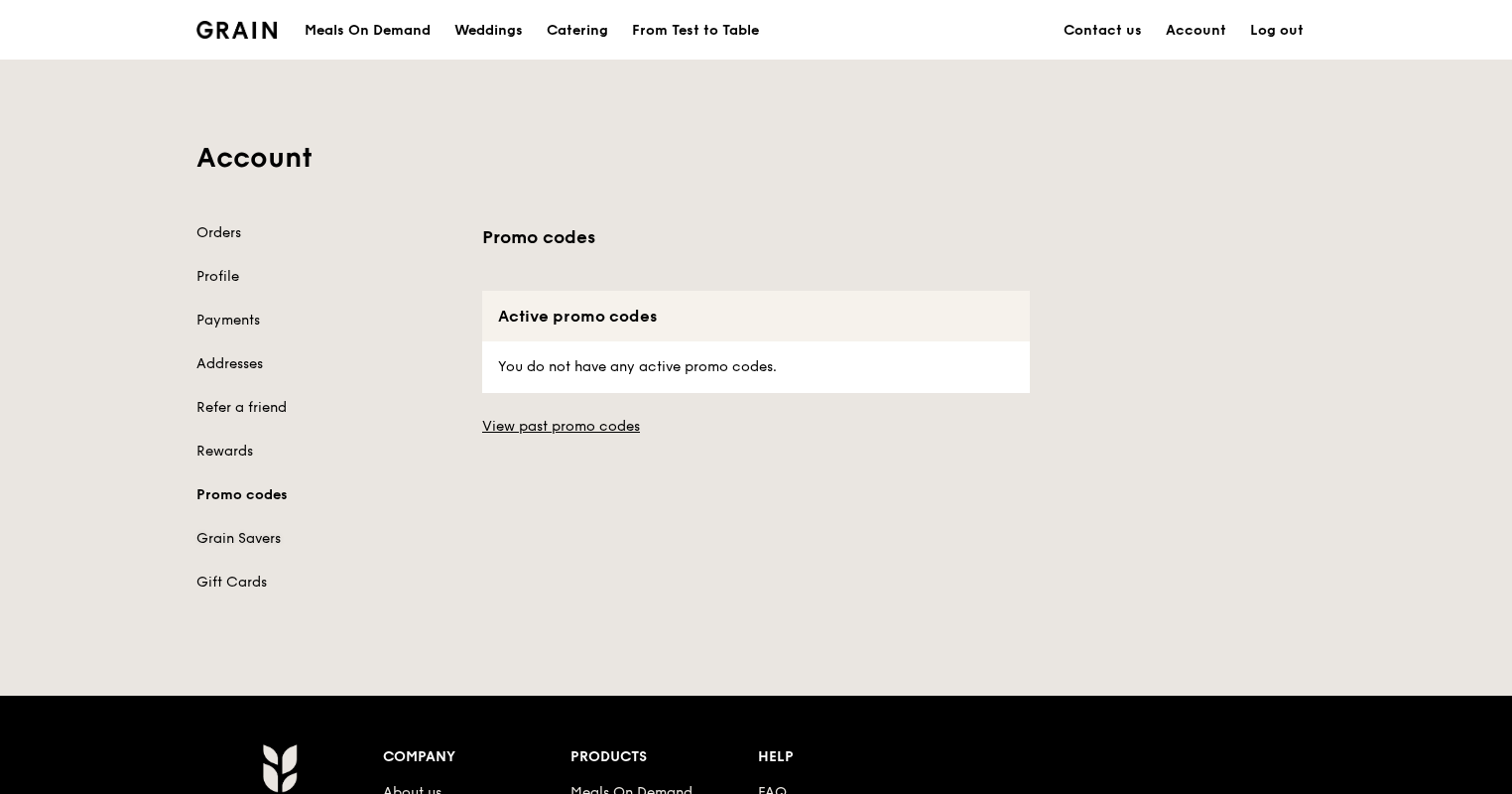 click on "Grain Savers" at bounding box center (327, 539) 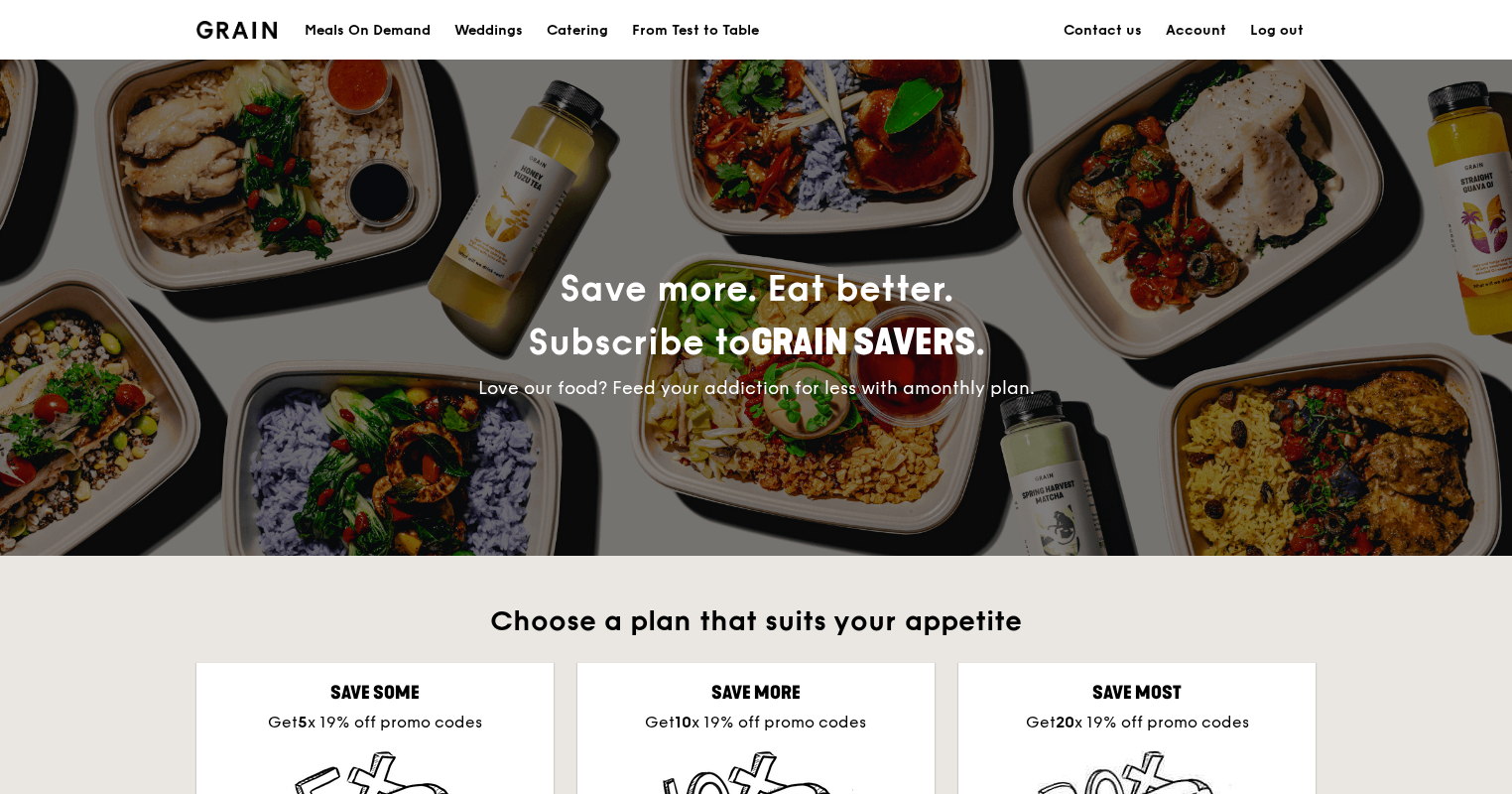 click on "Account" at bounding box center [1196, 31] 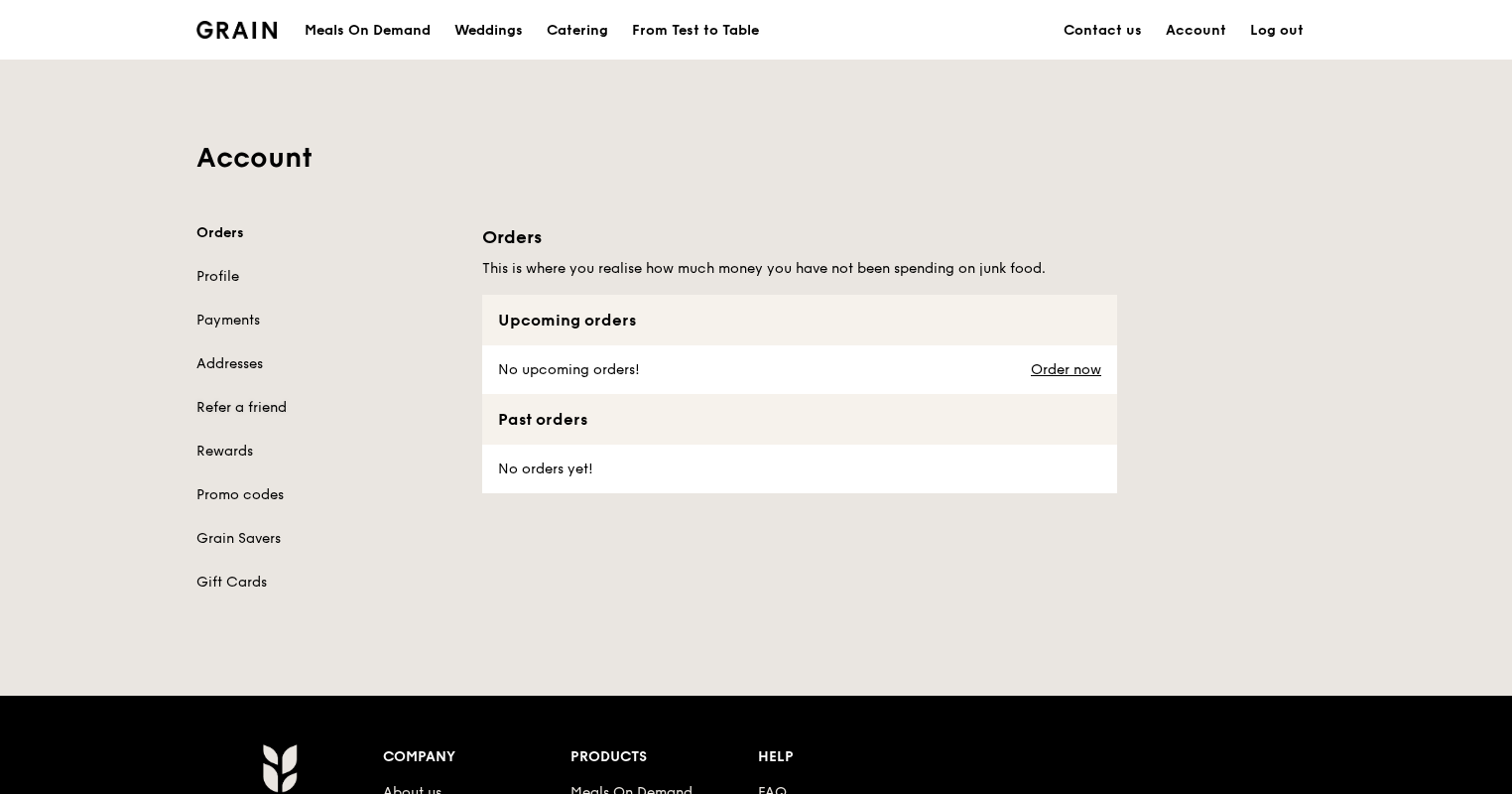 click on "Refer a friend" at bounding box center (327, 408) 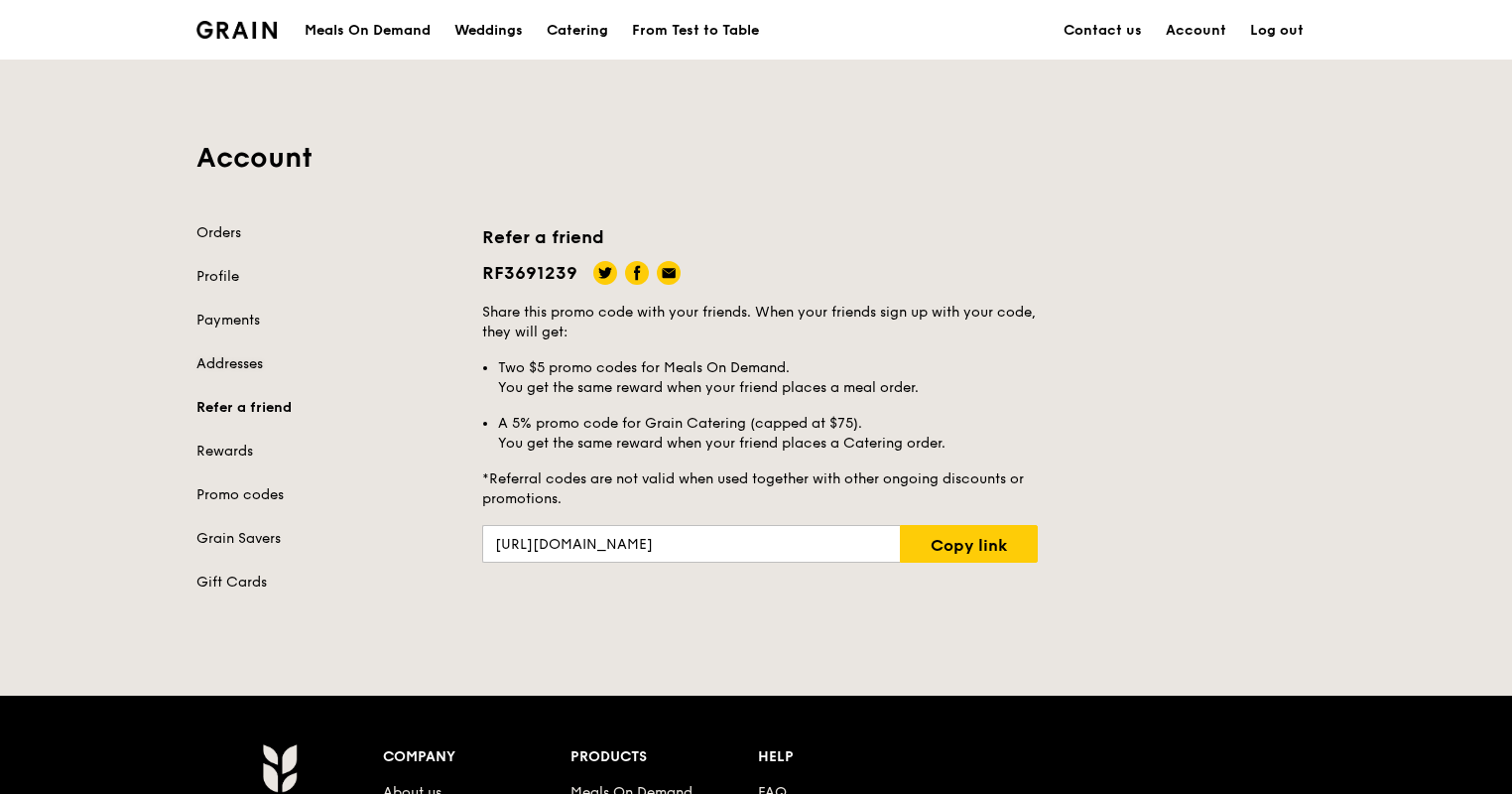 click on "Addresses" at bounding box center (327, 364) 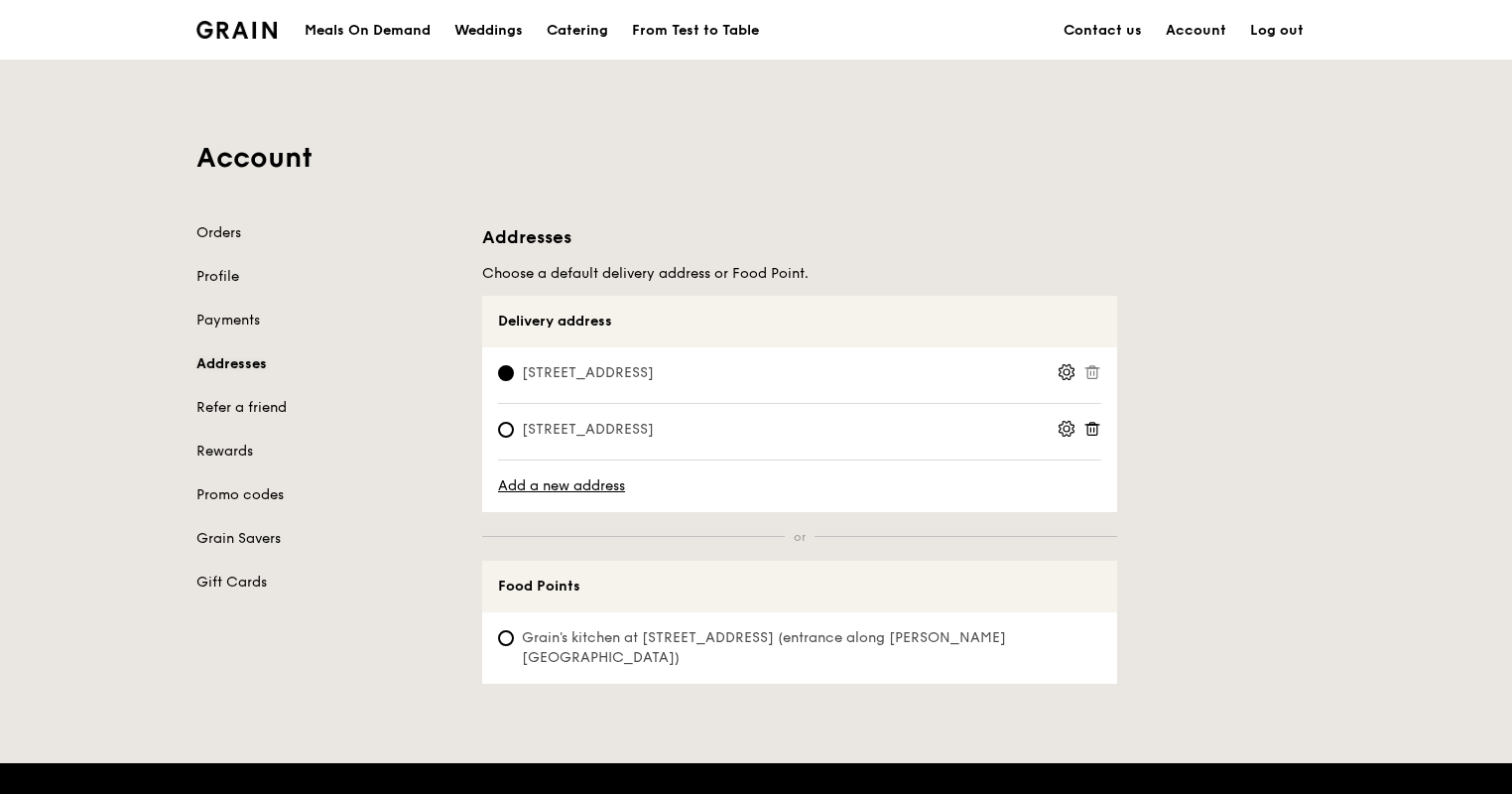 click on "Orders" at bounding box center [327, 233] 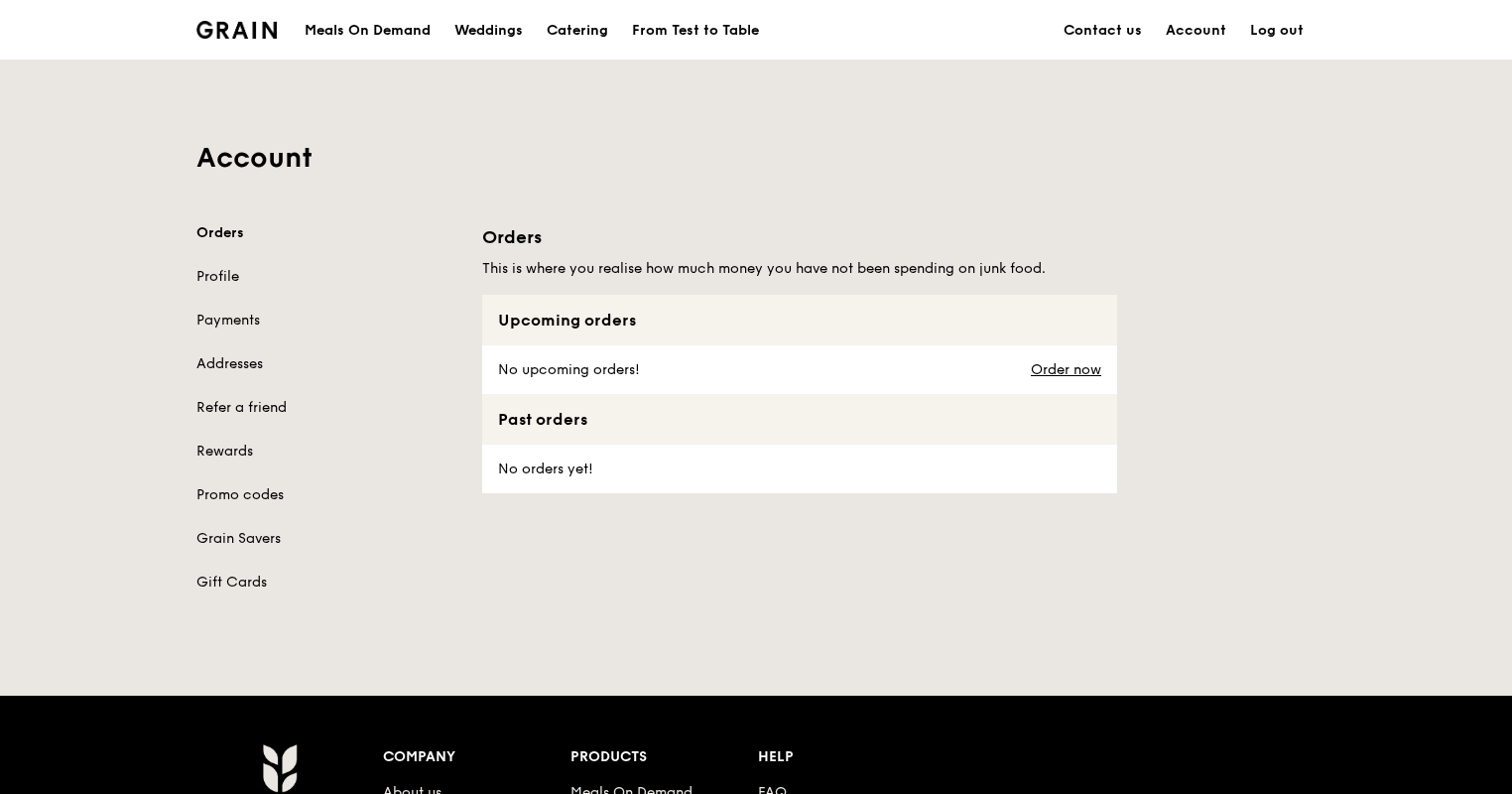 click on "Meals On Demand" at bounding box center (367, 31) 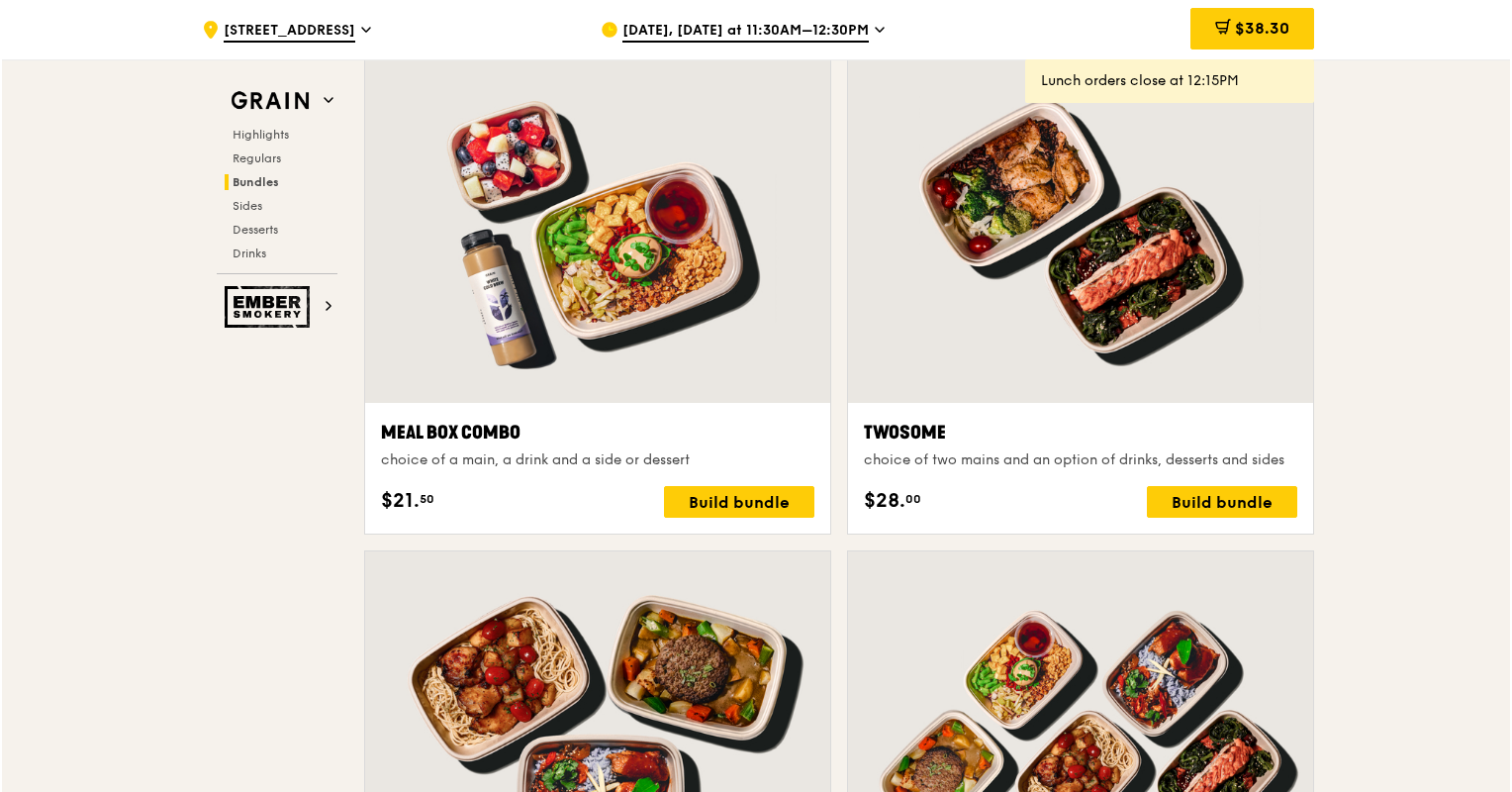 scroll, scrollTop: 2972, scrollLeft: 0, axis: vertical 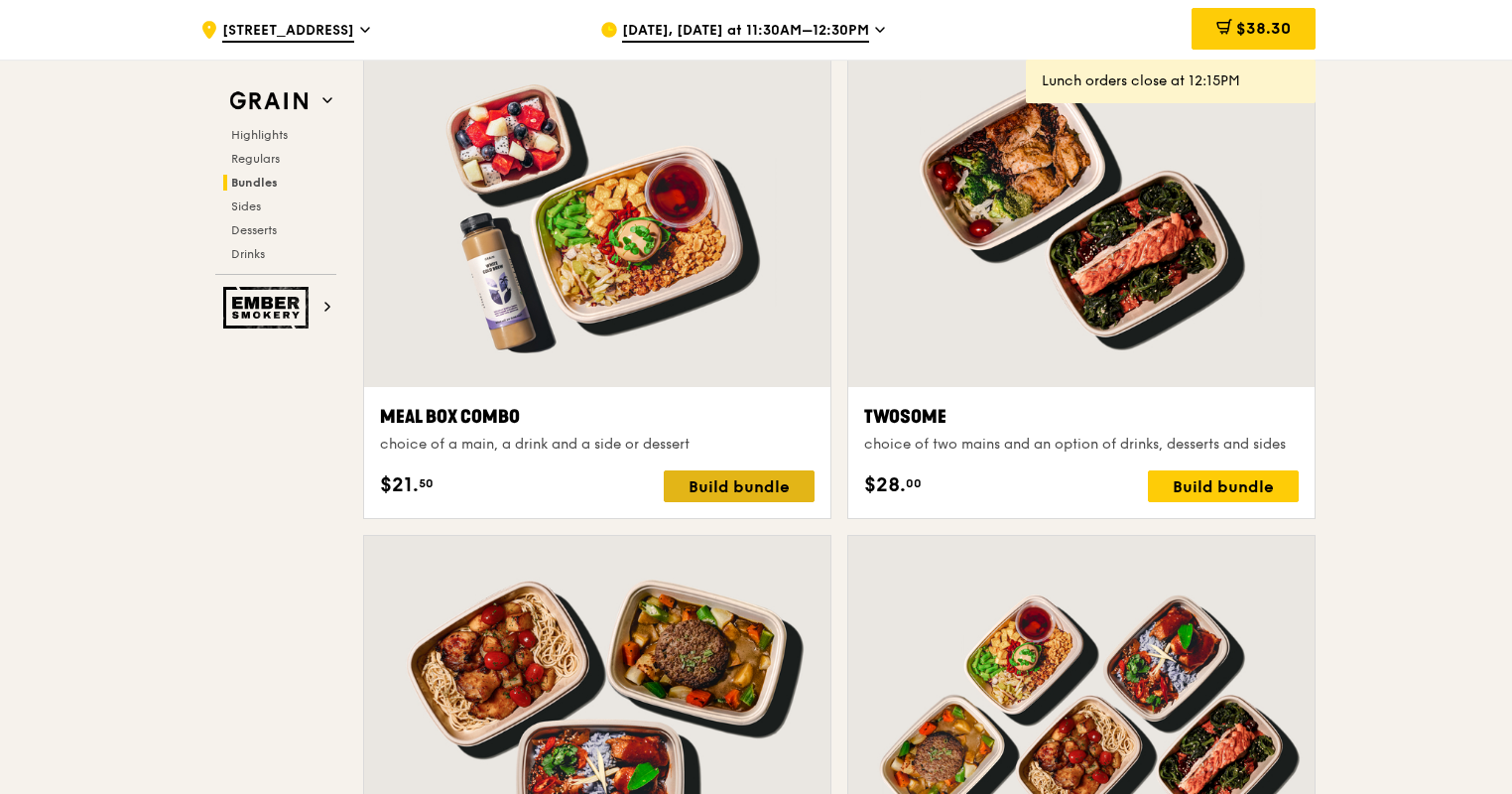 click on "Build bundle" at bounding box center (739, 486) 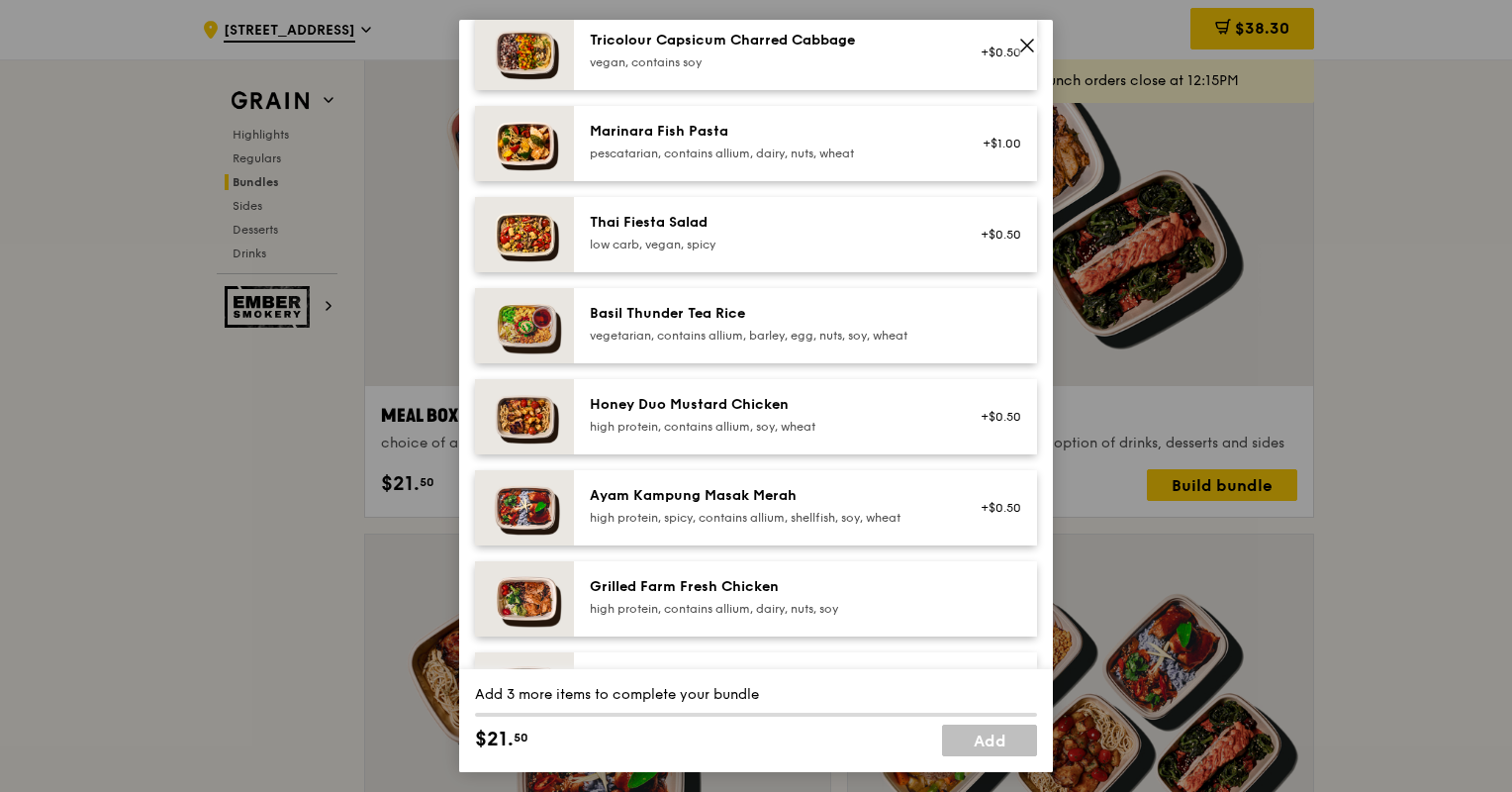 scroll, scrollTop: 0, scrollLeft: 0, axis: both 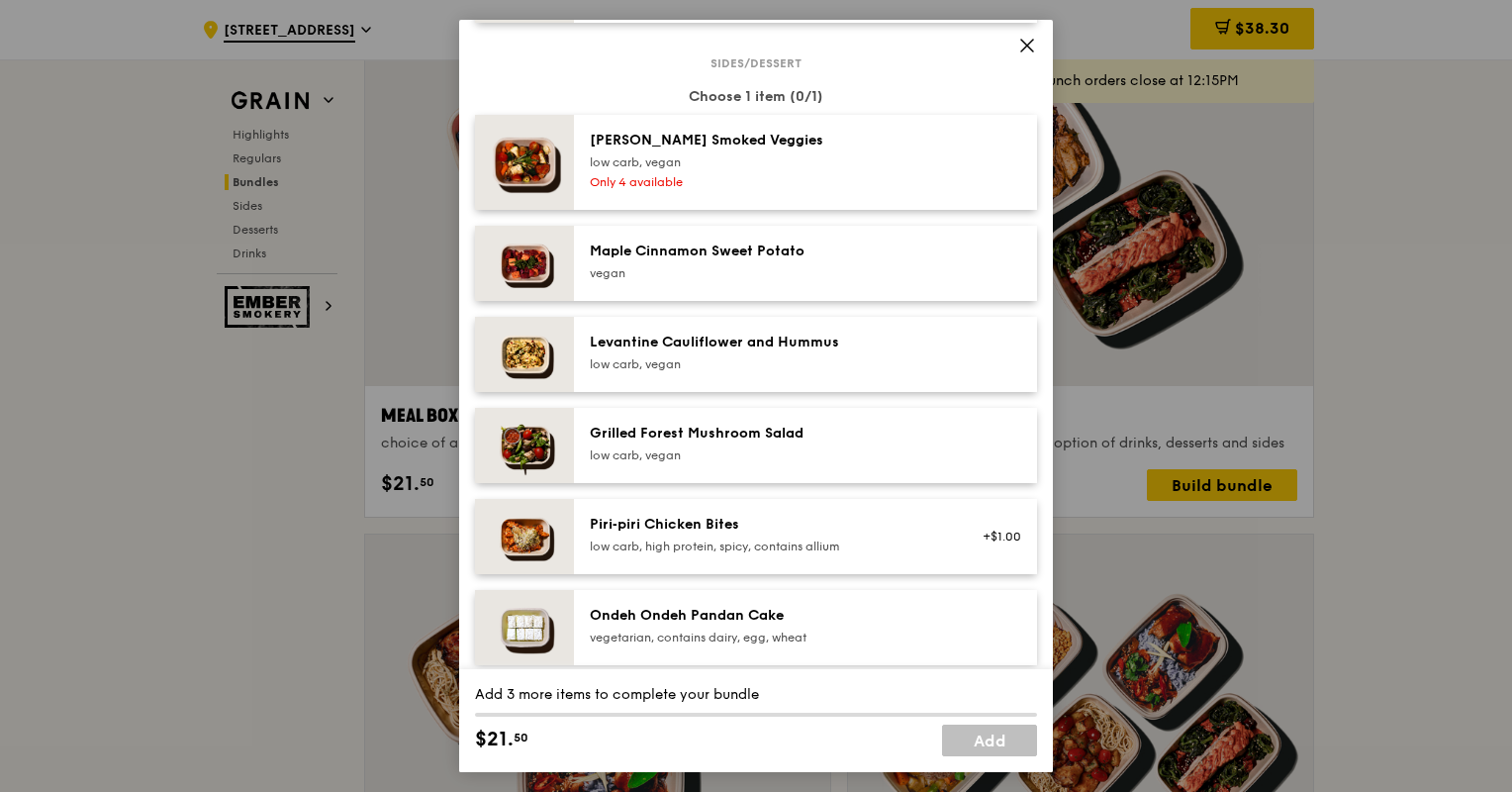 drag, startPoint x: 796, startPoint y: 60, endPoint x: 701, endPoint y: 53, distance: 95.25755 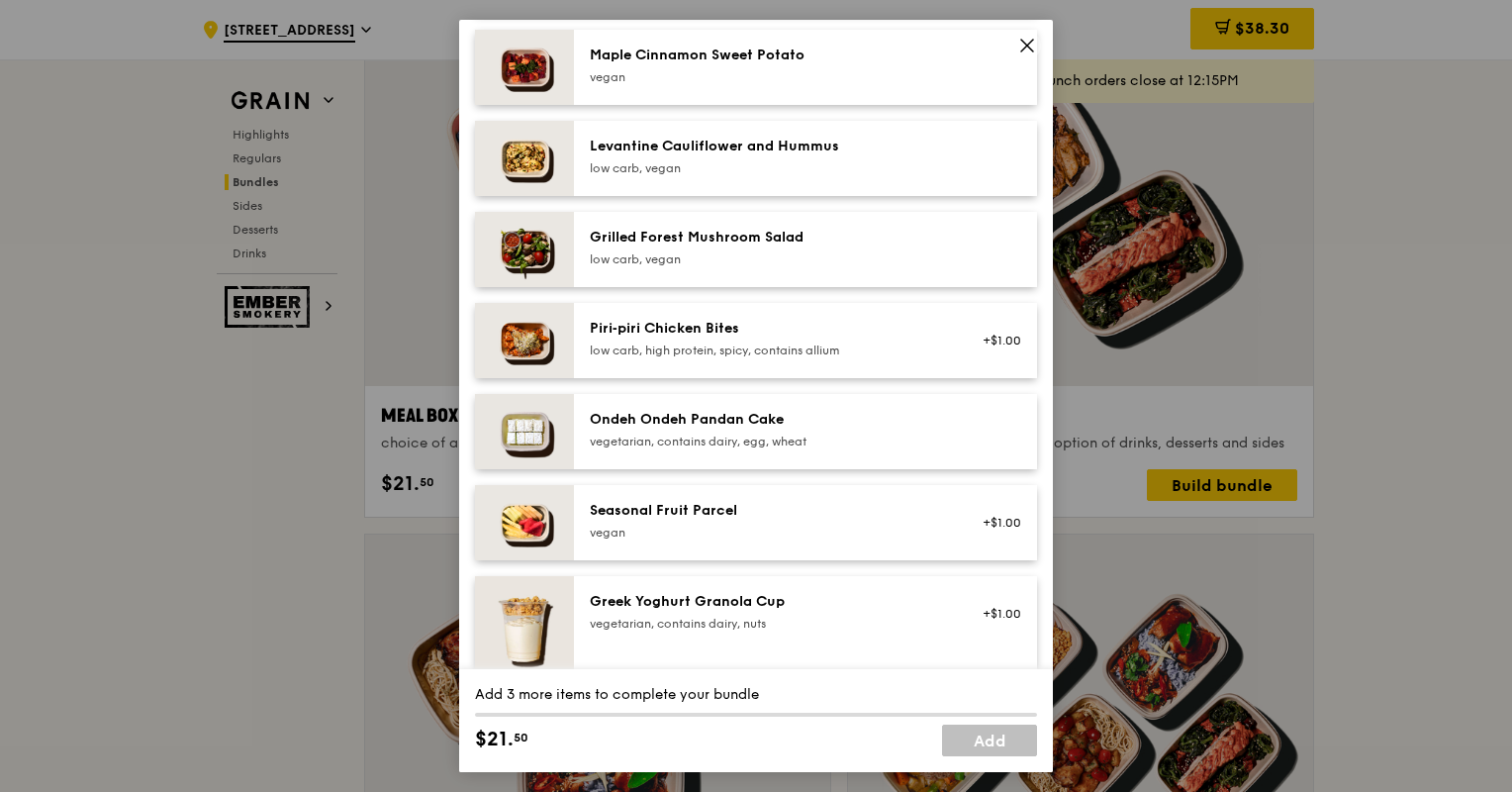 scroll, scrollTop: 1206, scrollLeft: 0, axis: vertical 